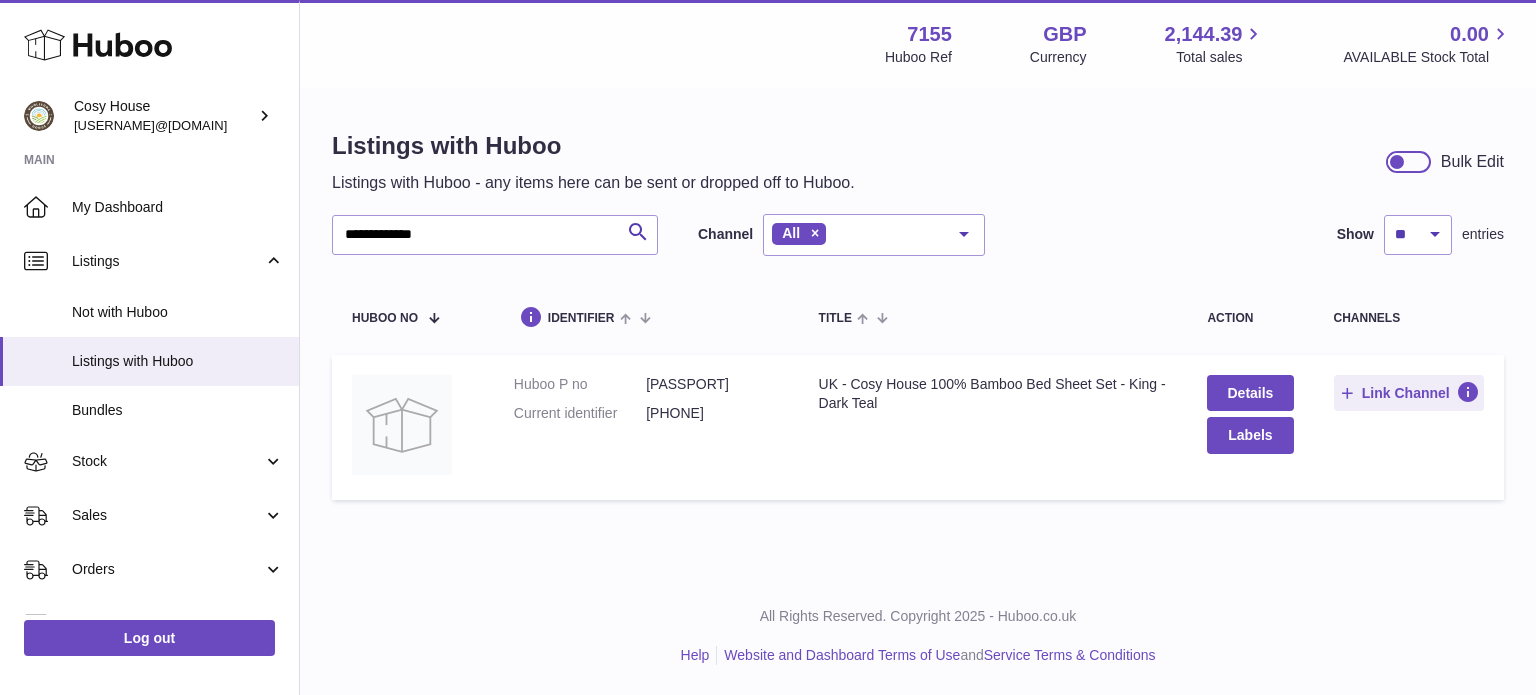 scroll, scrollTop: 0, scrollLeft: 0, axis: both 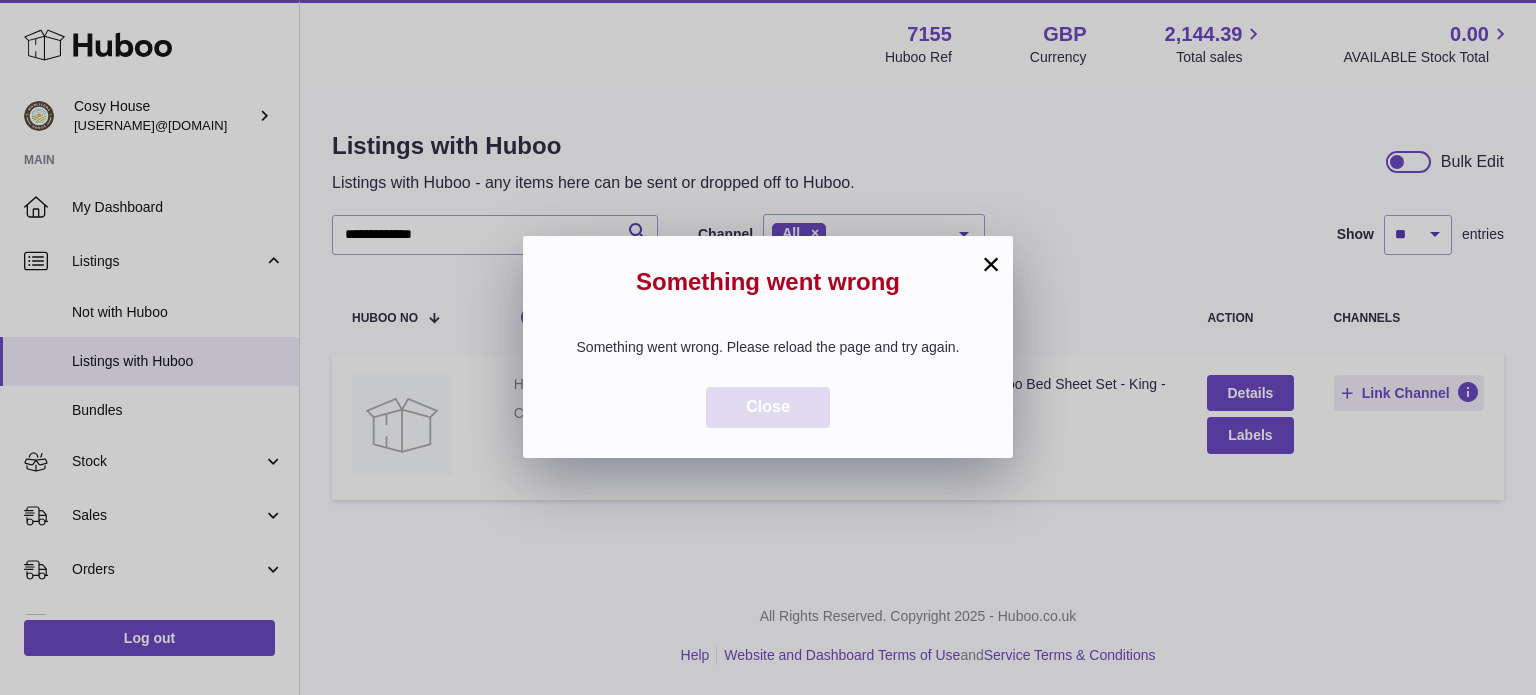 drag, startPoint x: 797, startPoint y: 407, endPoint x: 840, endPoint y: 373, distance: 54.81788 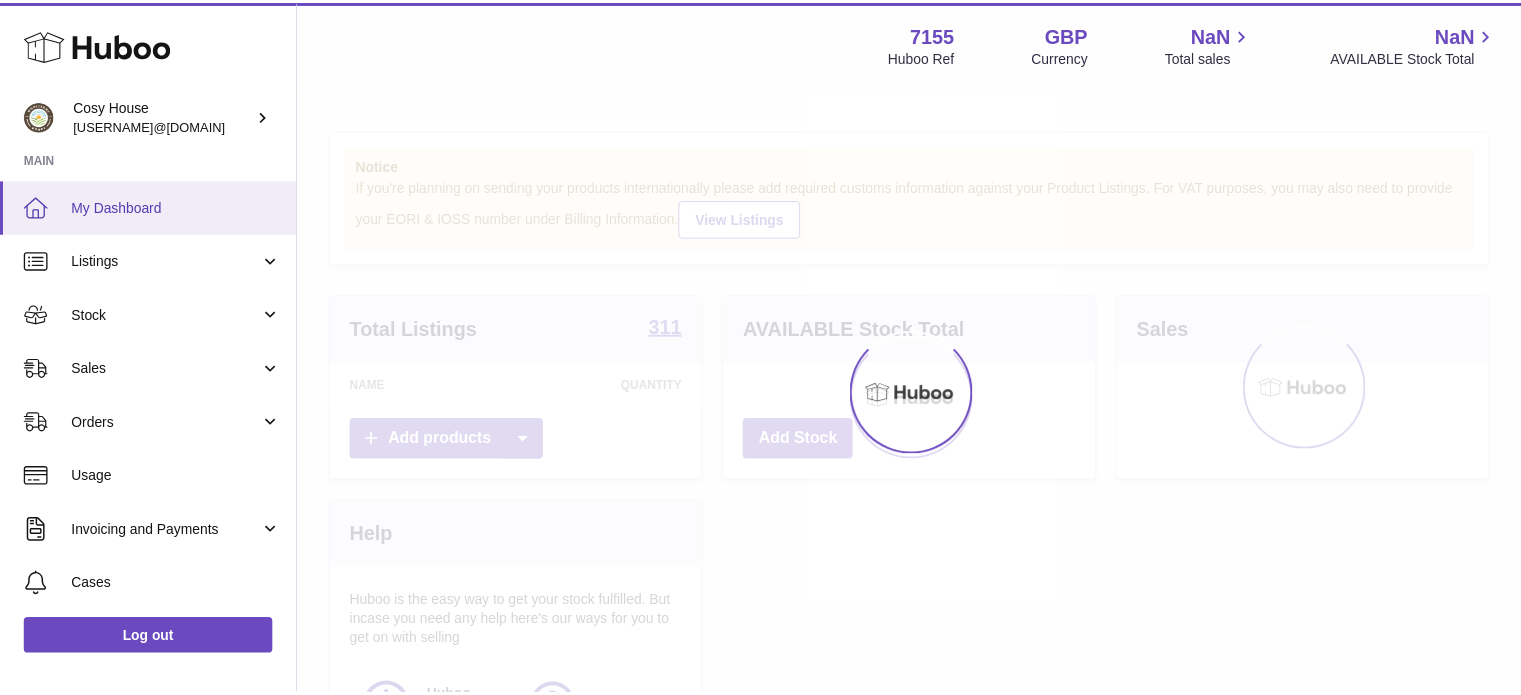scroll, scrollTop: 0, scrollLeft: 0, axis: both 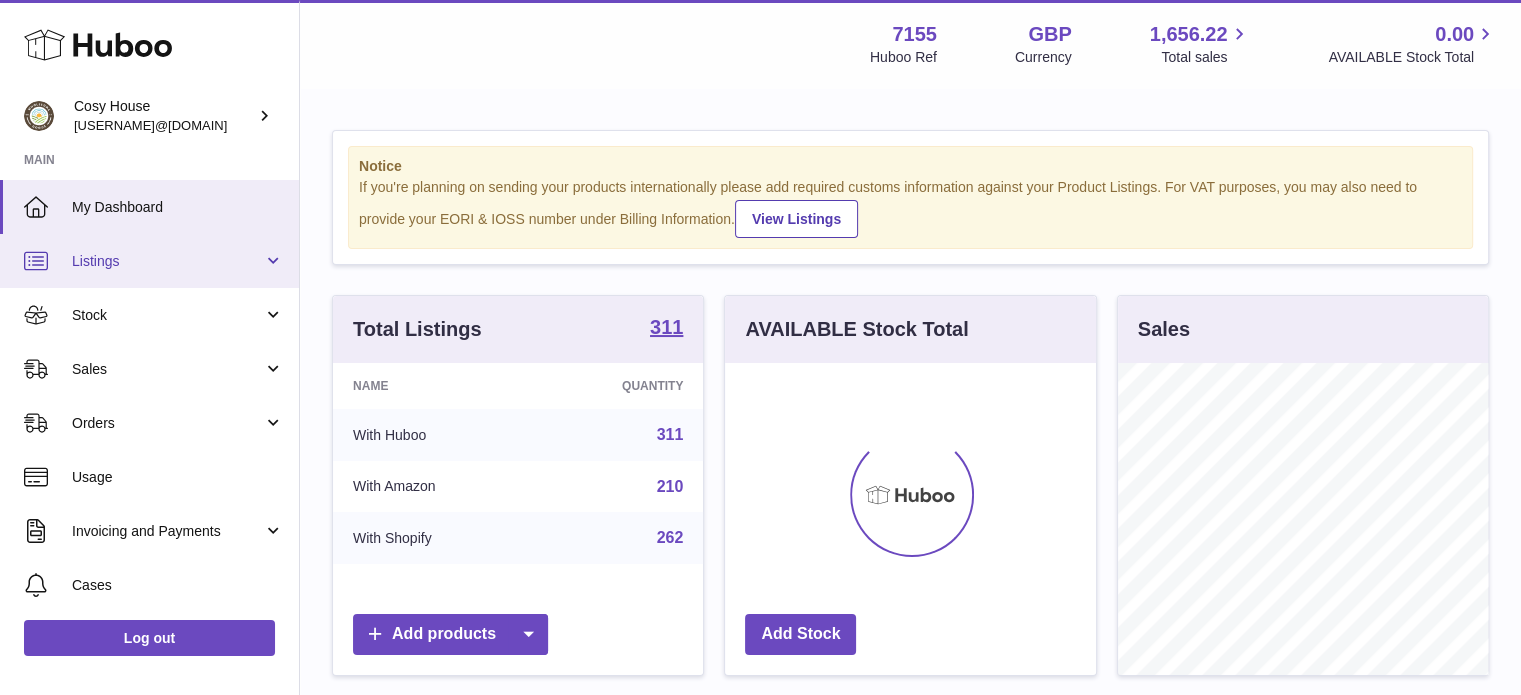 click on "Listings" at bounding box center (167, 261) 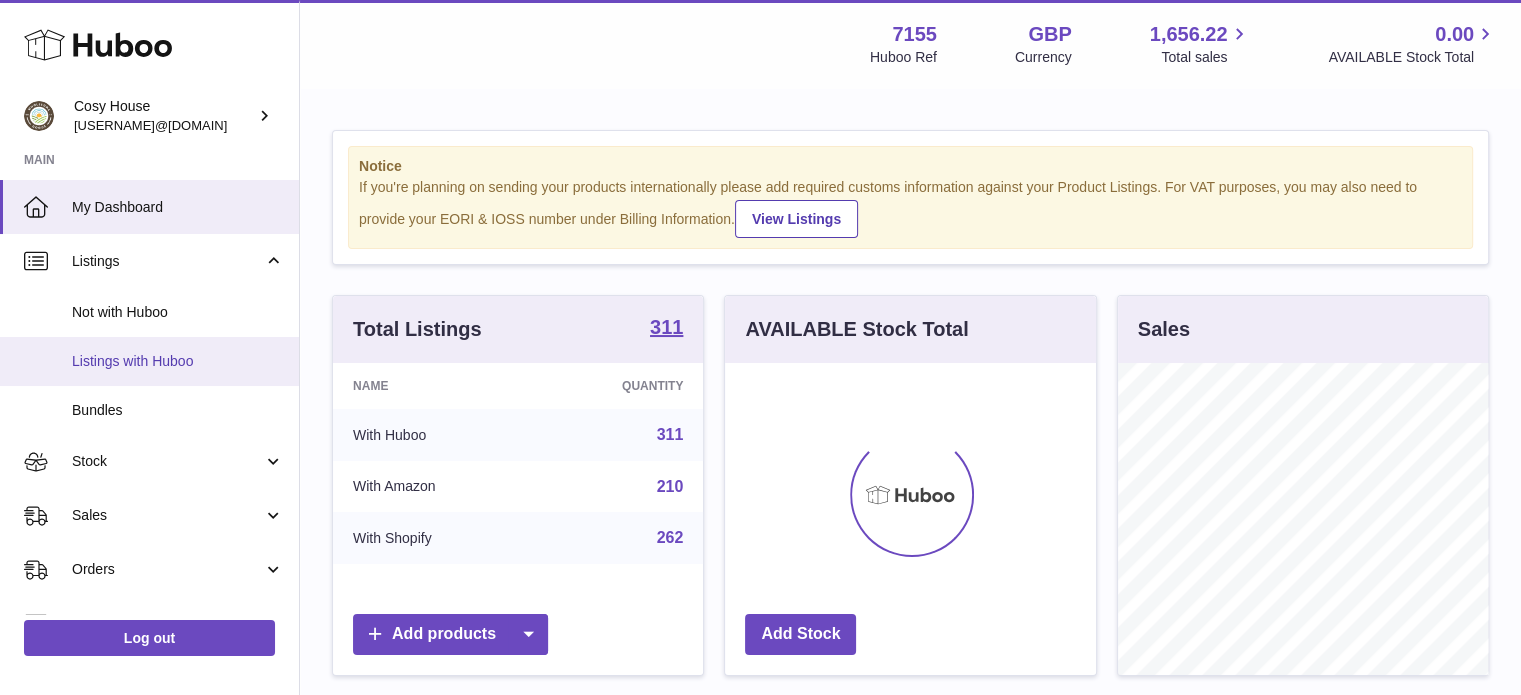 click on "Listings with Huboo" at bounding box center [178, 361] 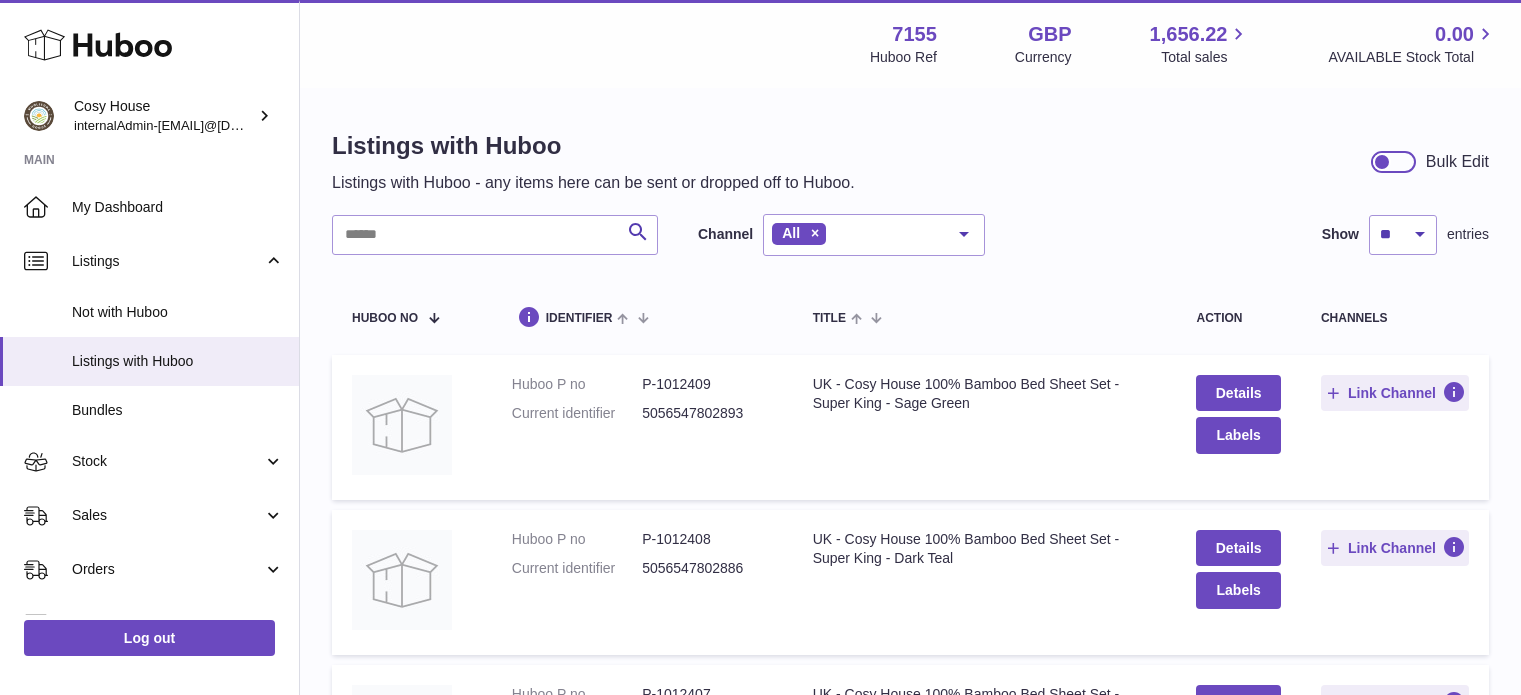 scroll, scrollTop: 0, scrollLeft: 0, axis: both 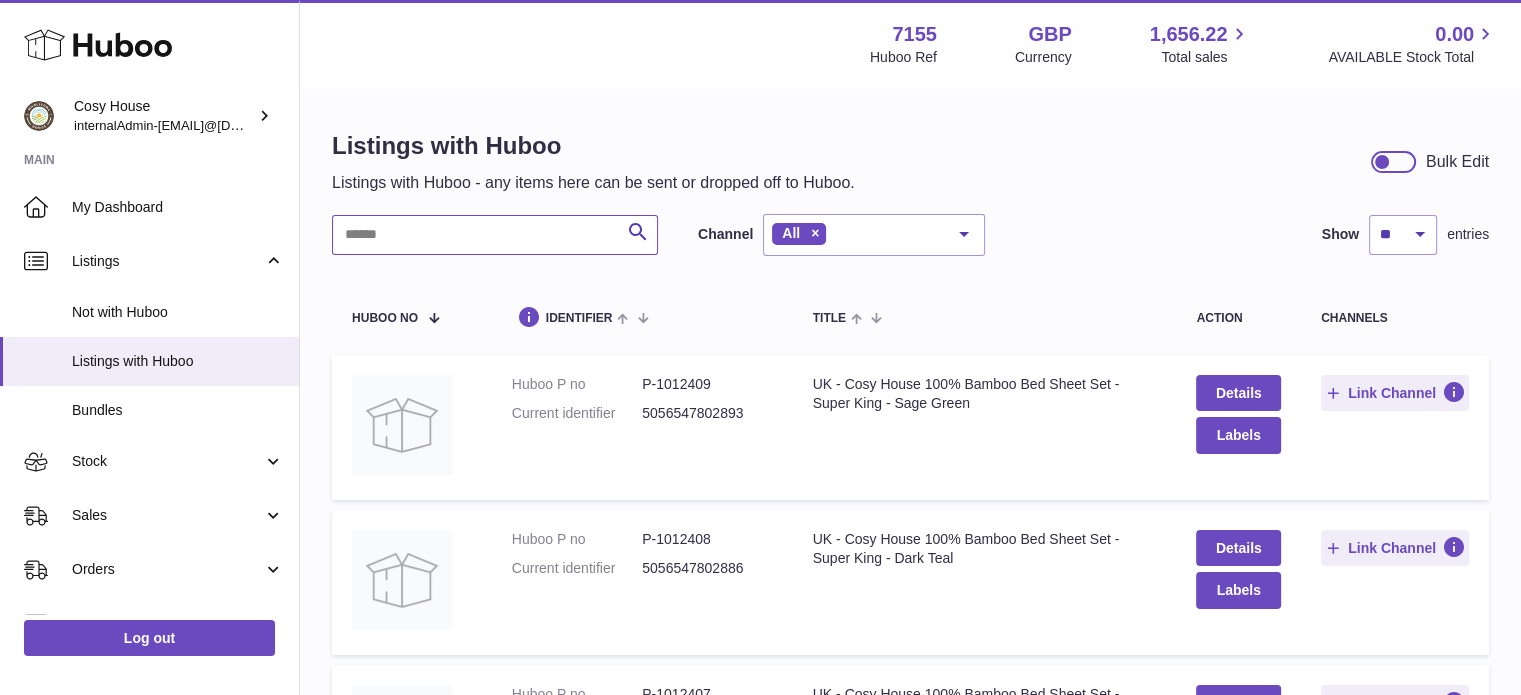 click at bounding box center (495, 235) 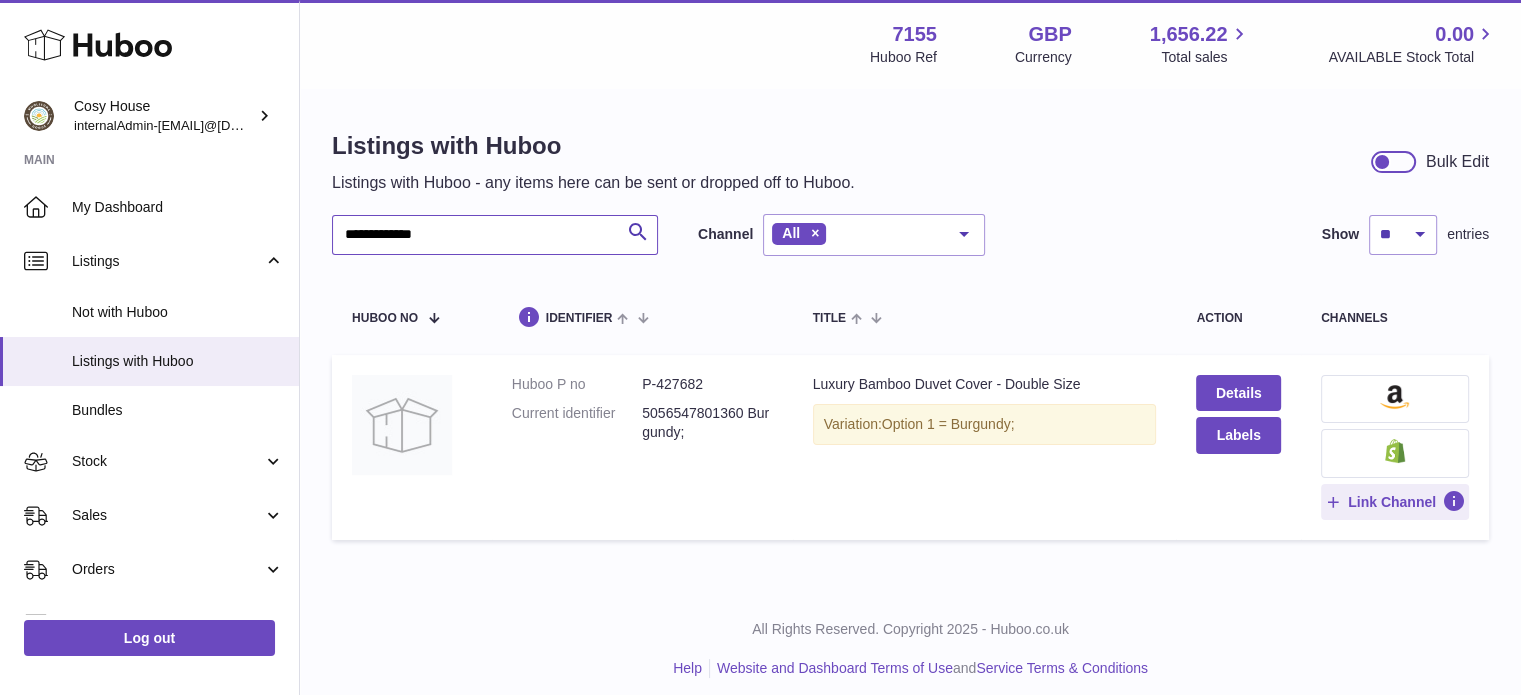 click on "**********" at bounding box center [495, 235] 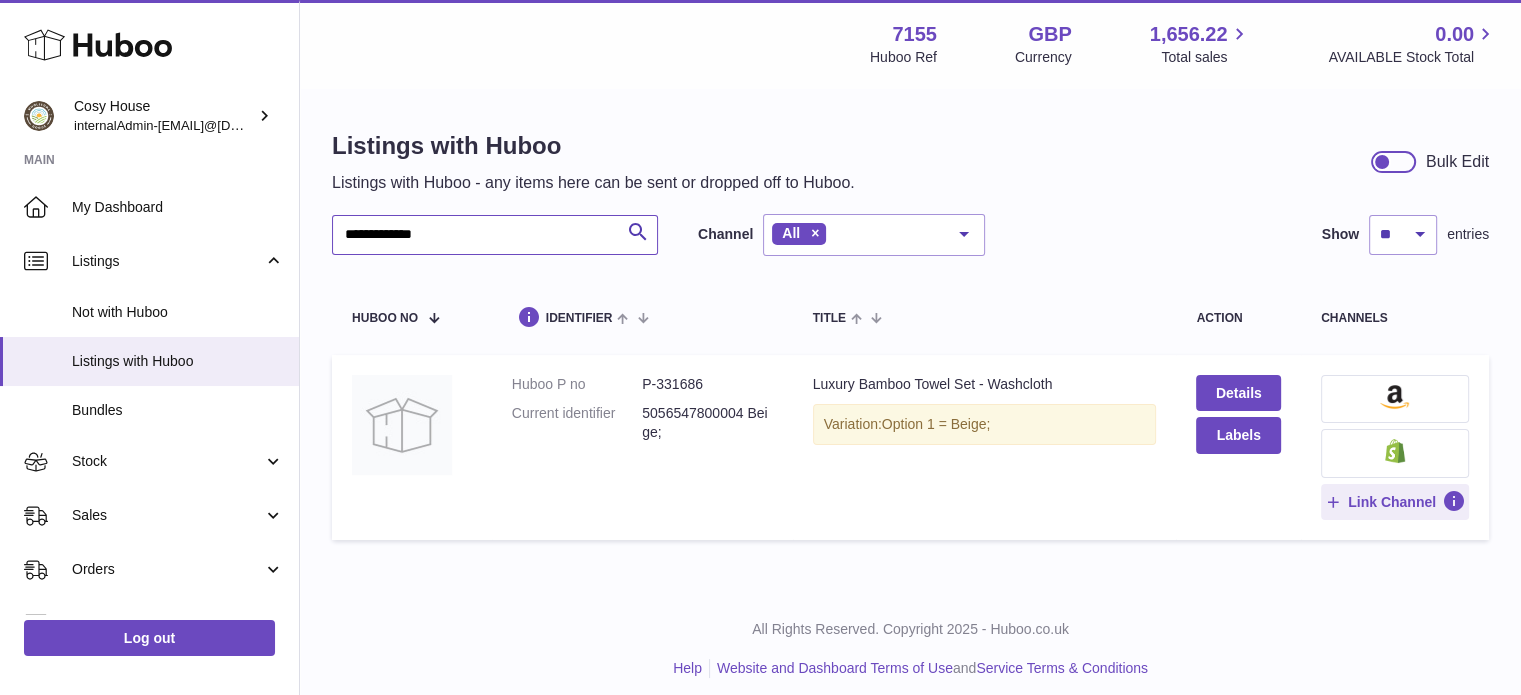 click on "**********" at bounding box center (495, 235) 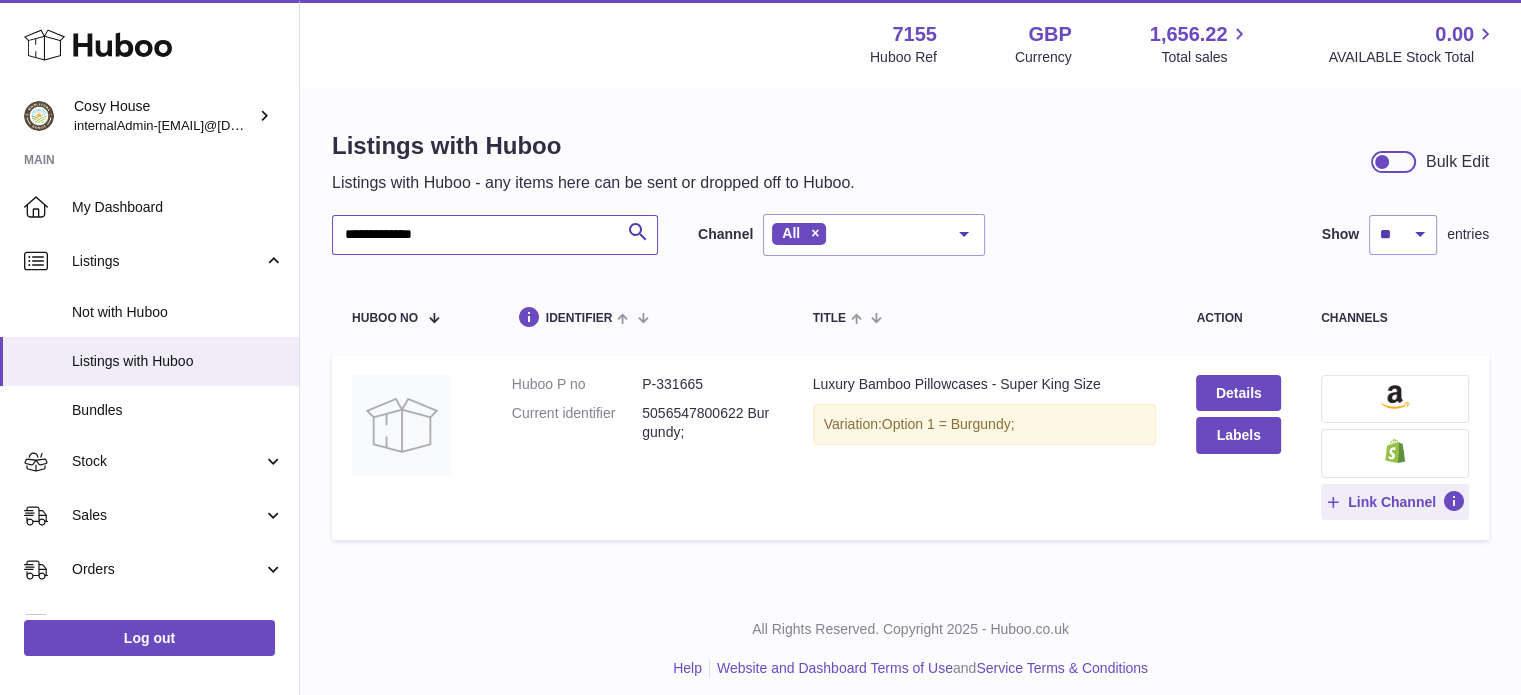 click on "**********" at bounding box center [495, 235] 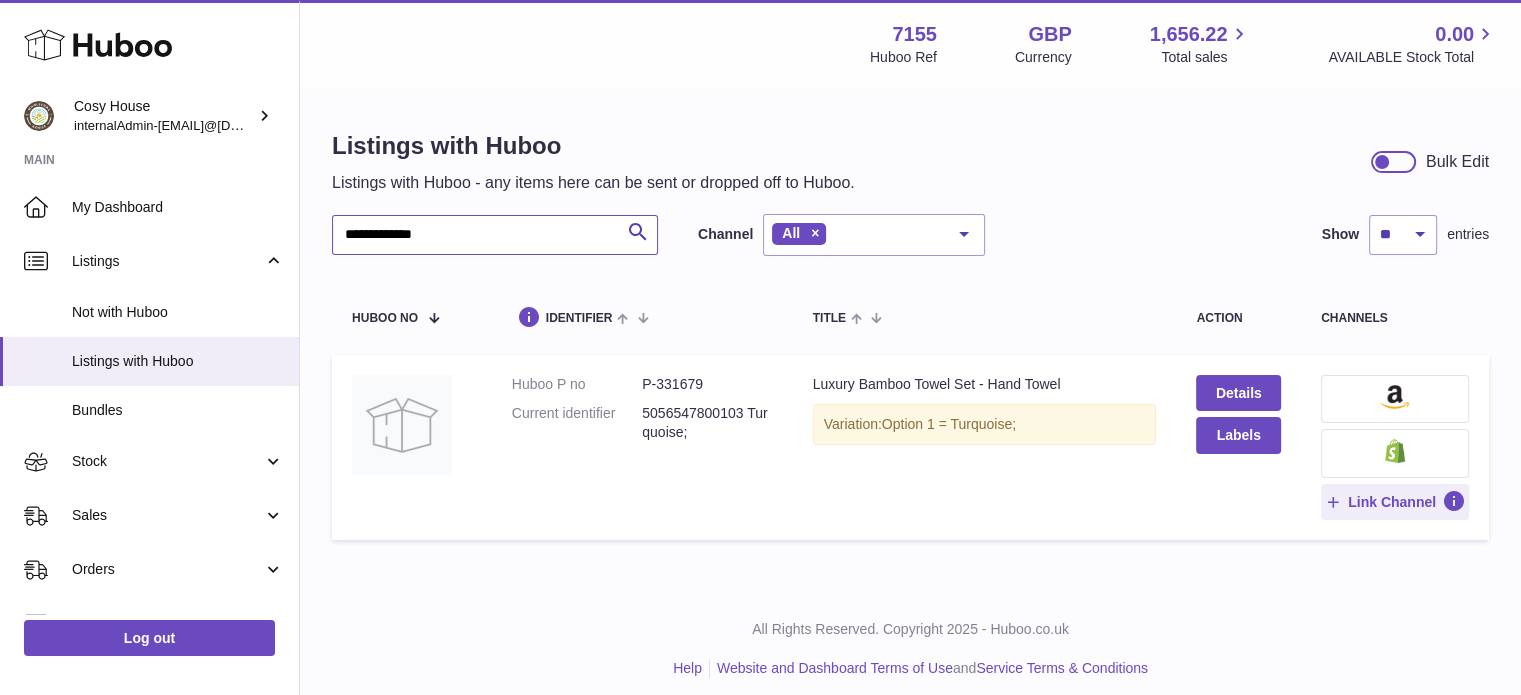 click on "**********" at bounding box center (495, 235) 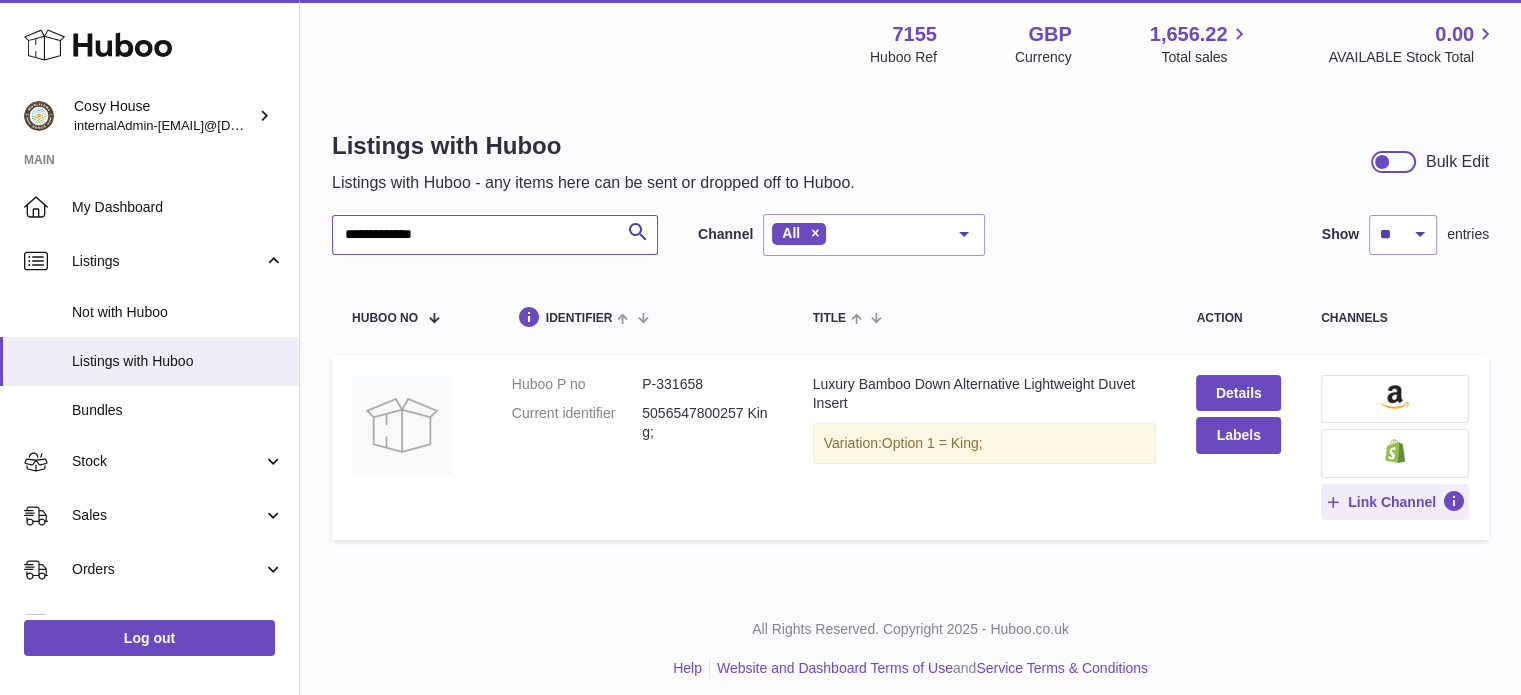 click on "**********" at bounding box center (495, 235) 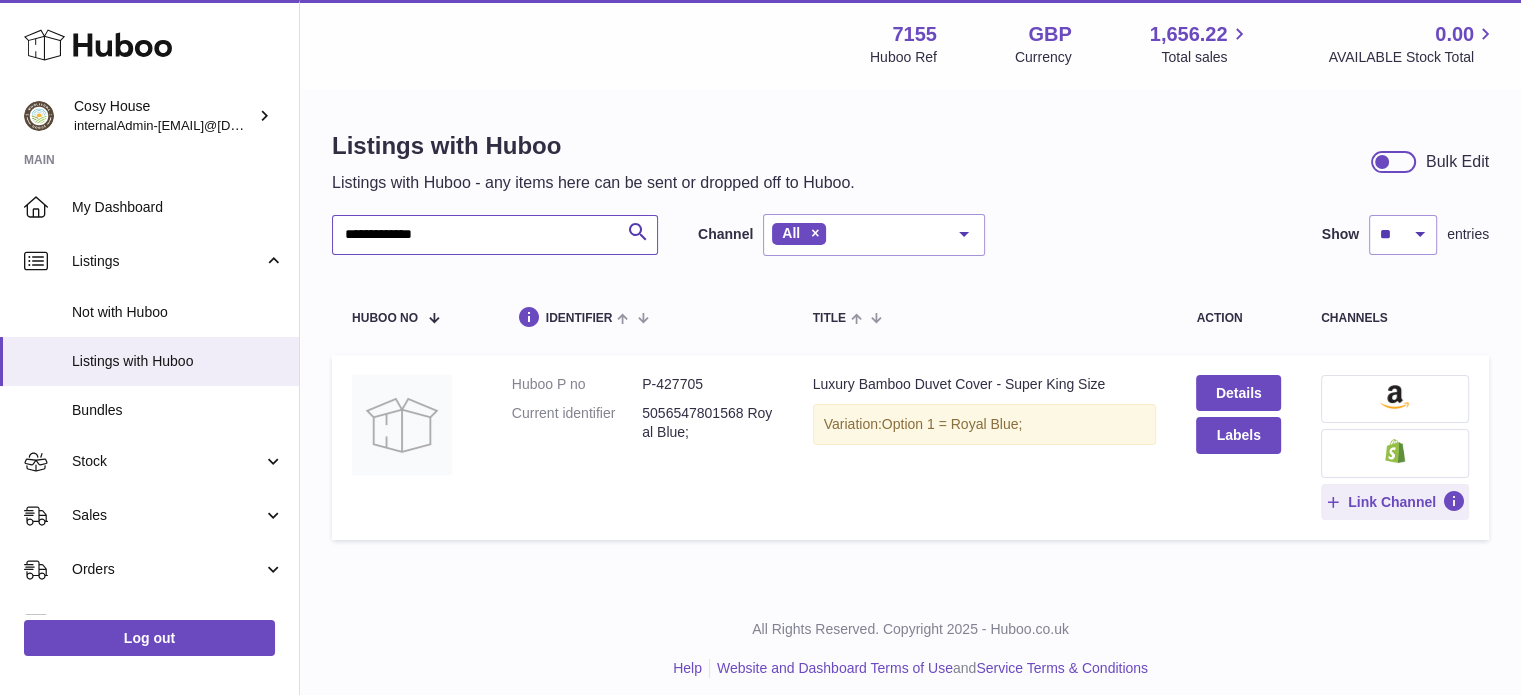 click on "**********" at bounding box center (495, 235) 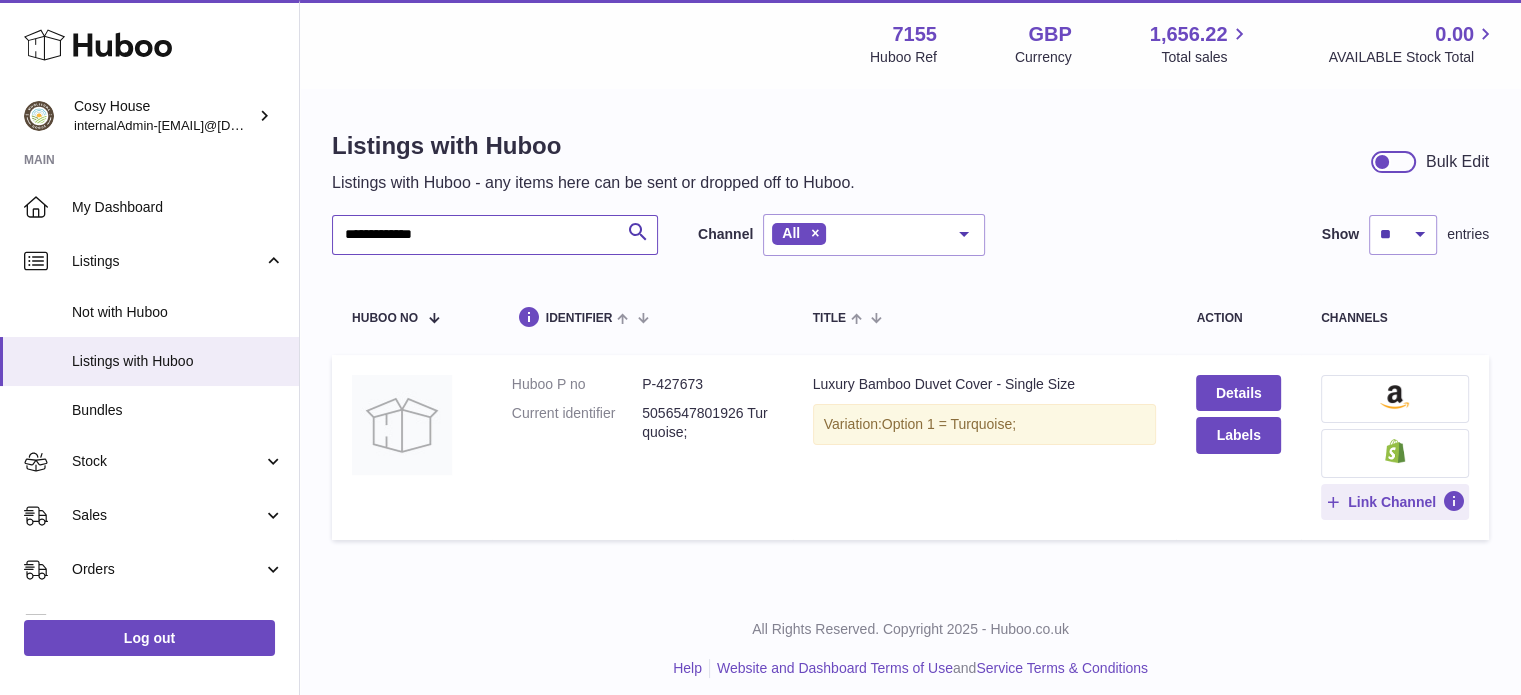 click on "**********" at bounding box center [495, 235] 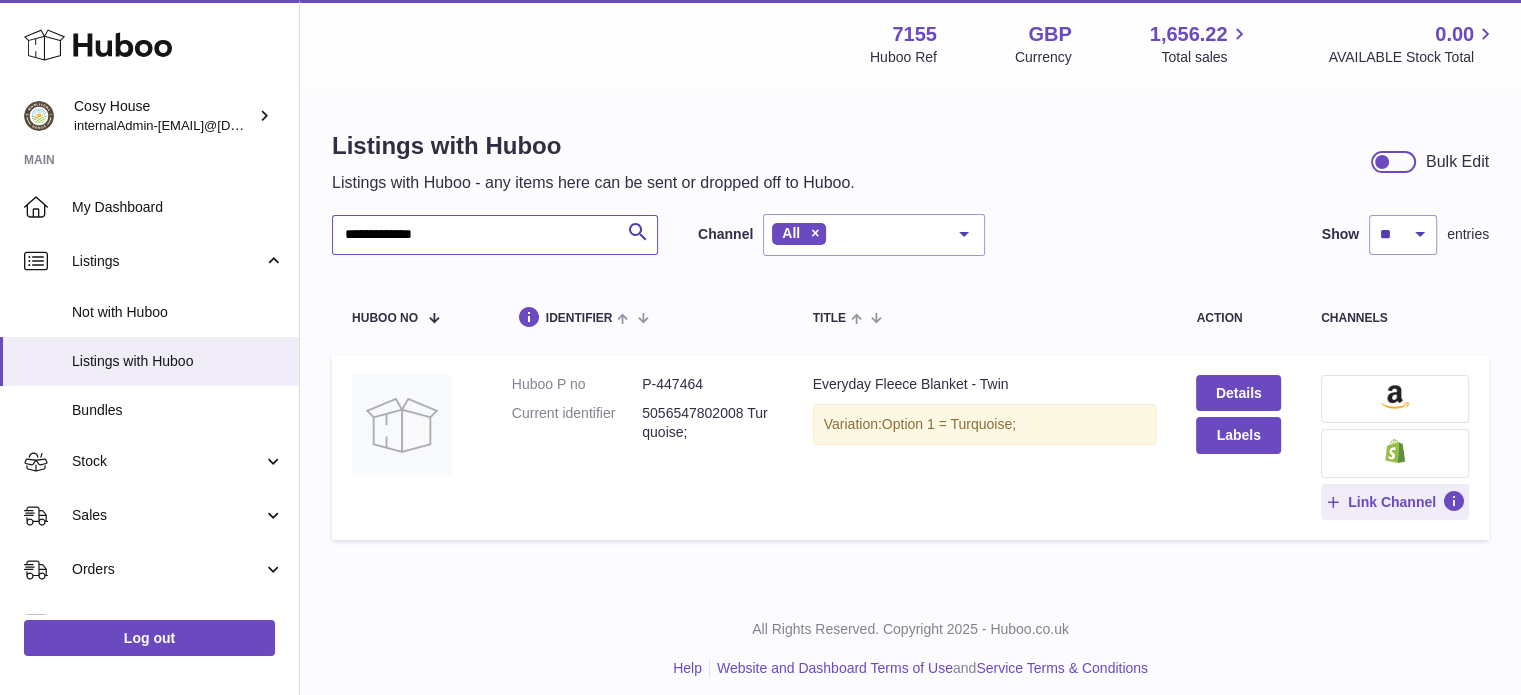 click on "**********" at bounding box center [495, 235] 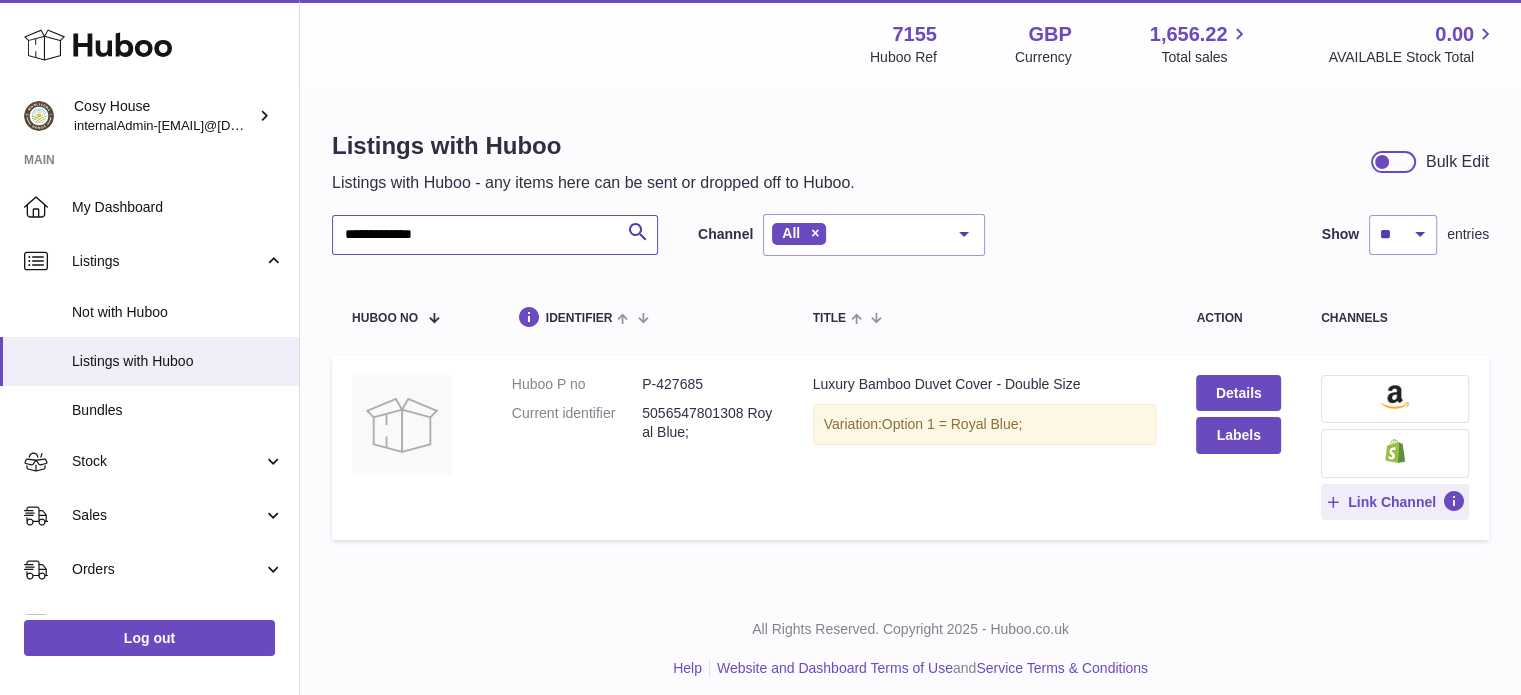 click on "**********" at bounding box center [495, 235] 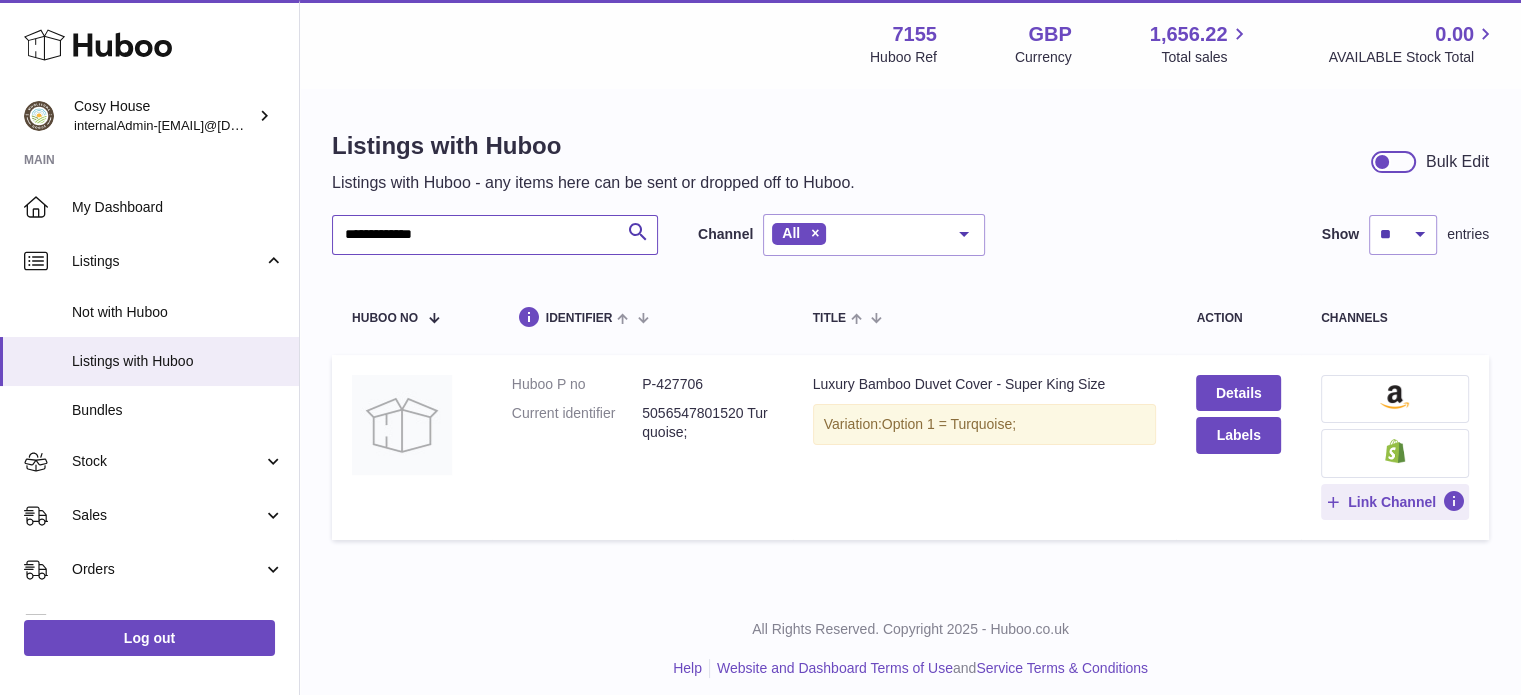 click on "**********" at bounding box center [495, 235] 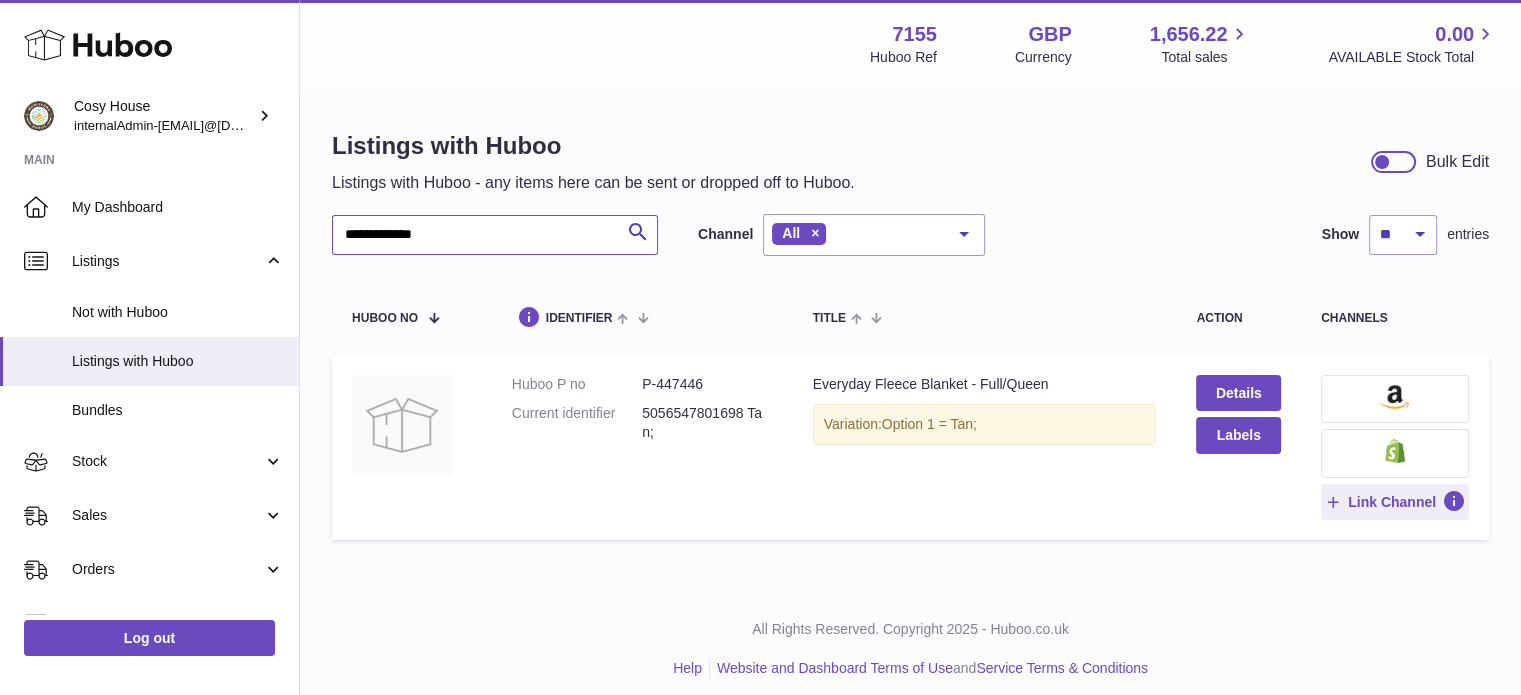click on "**********" at bounding box center (495, 235) 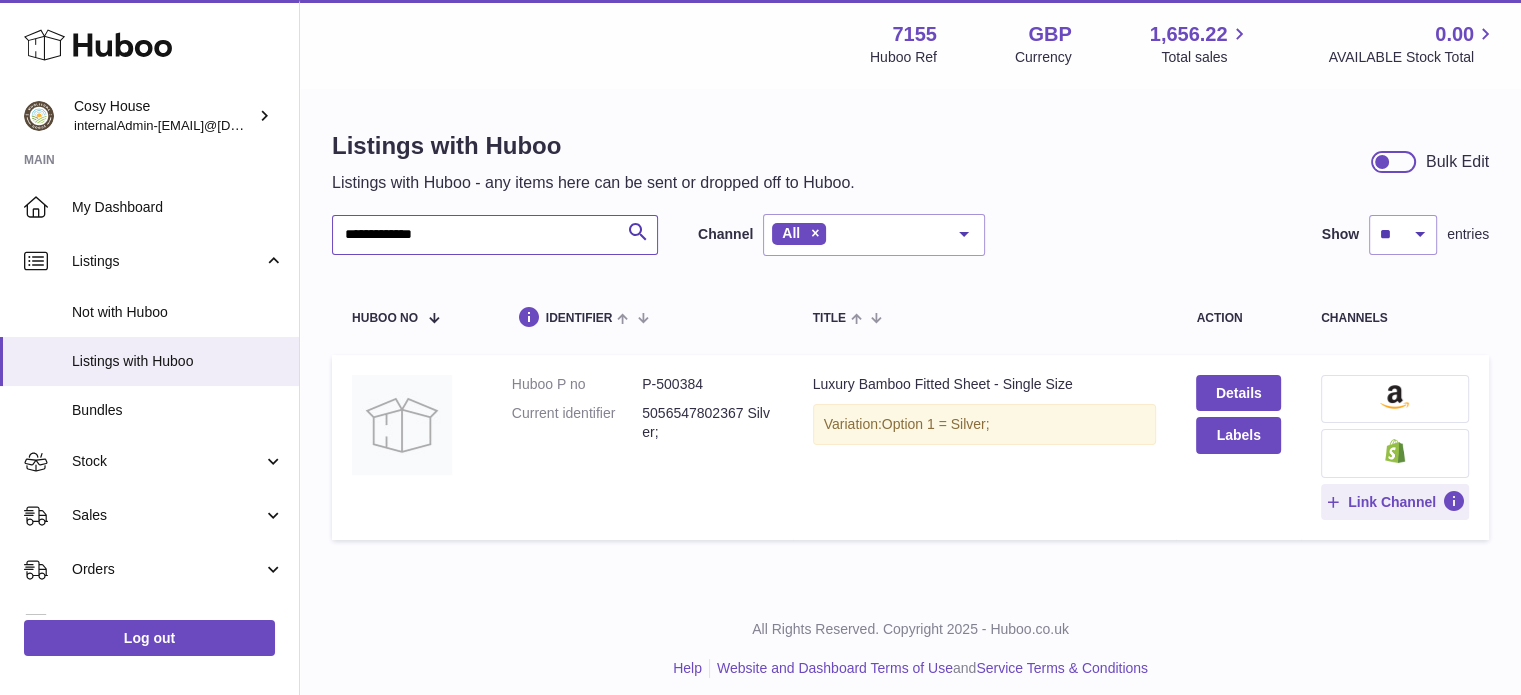 click on "**********" at bounding box center (495, 235) 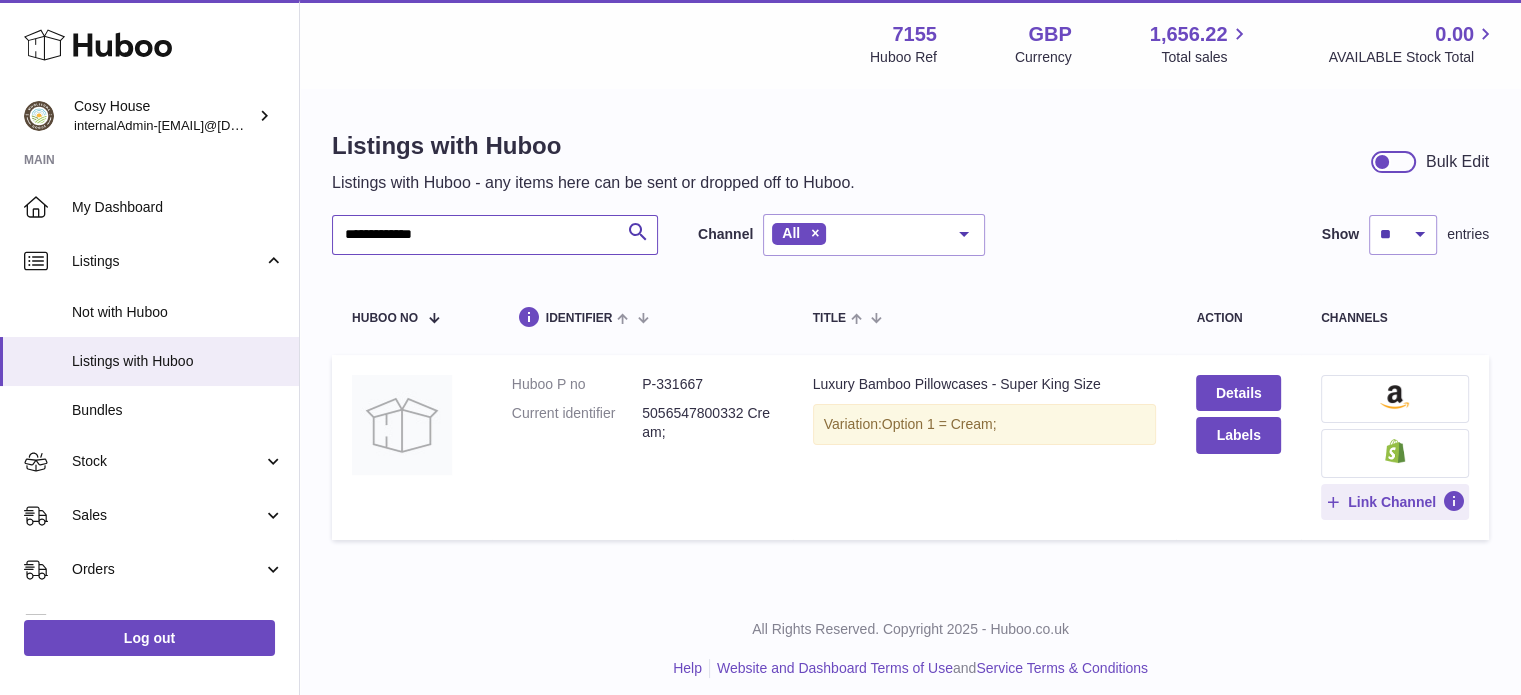 click on "**********" at bounding box center [495, 235] 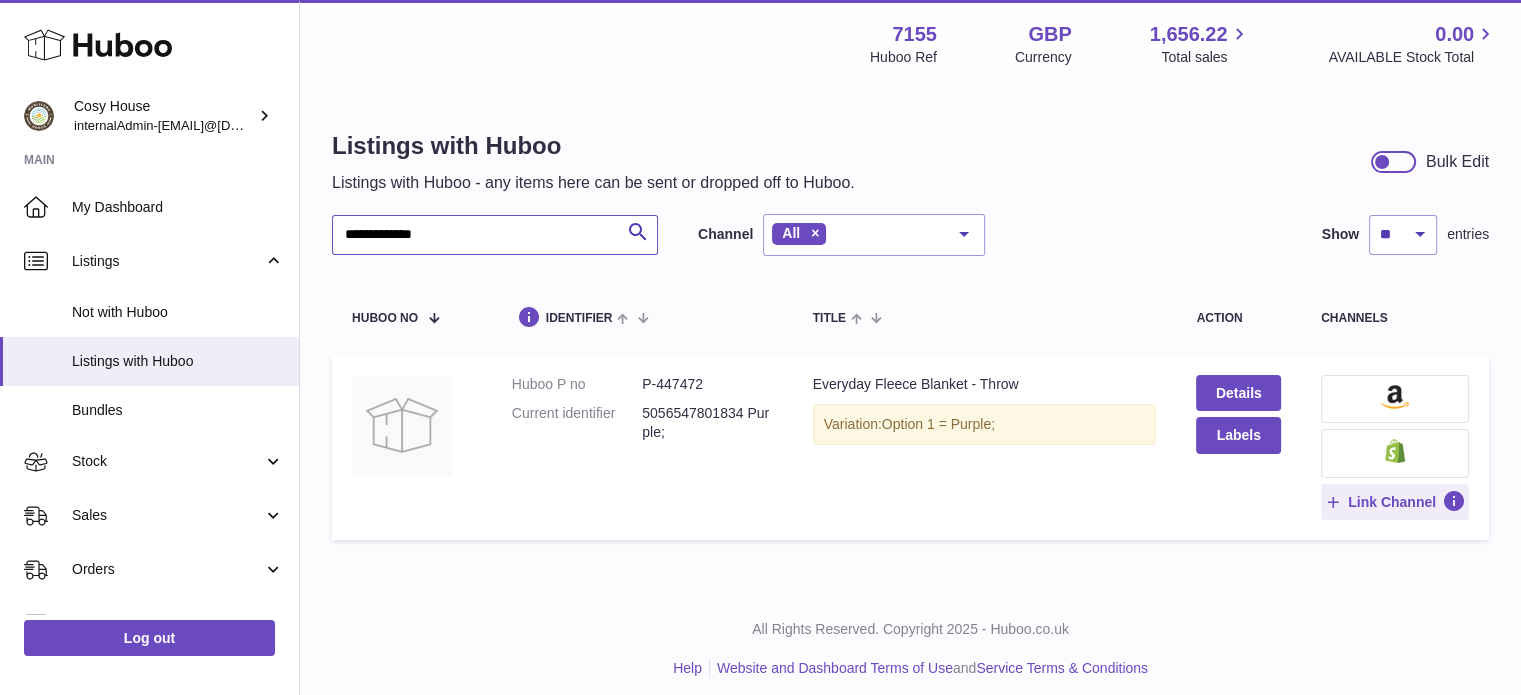 click on "**********" at bounding box center [495, 235] 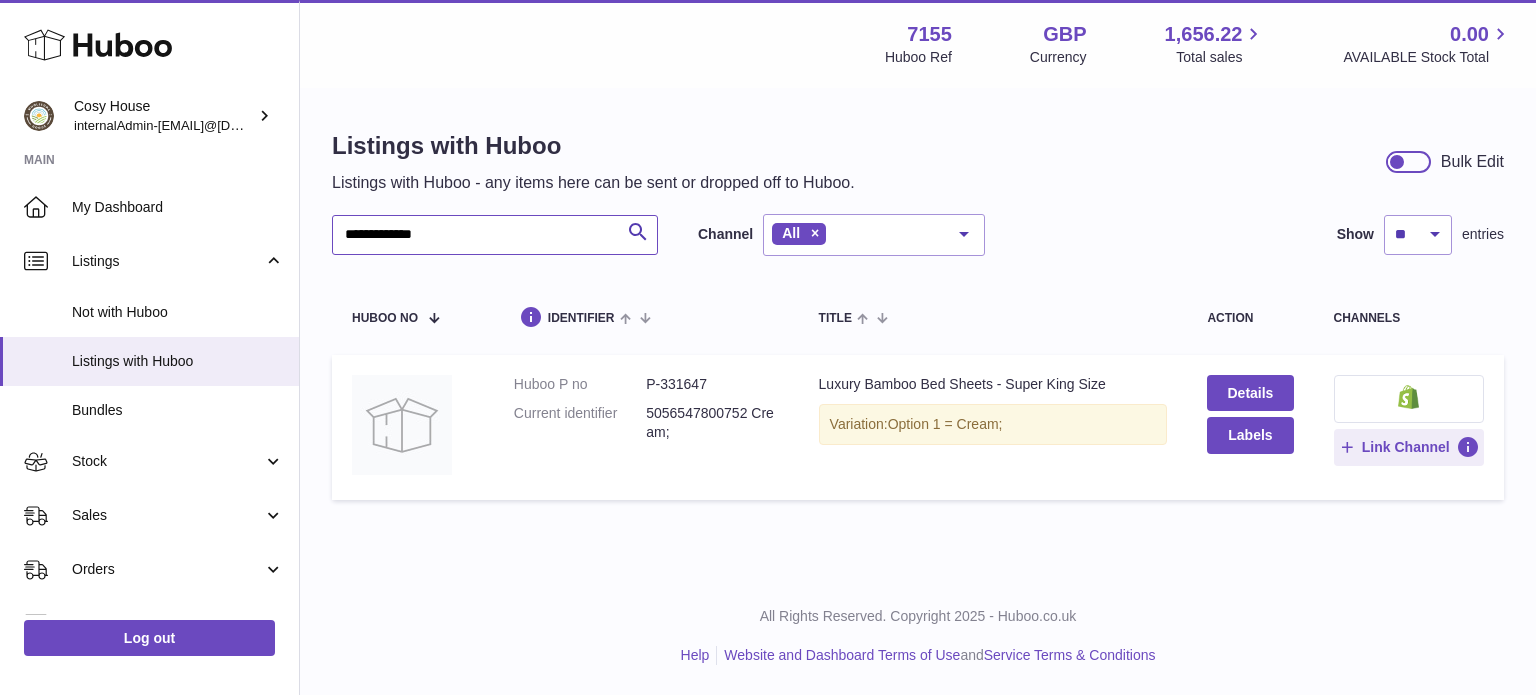click on "**********" at bounding box center [495, 235] 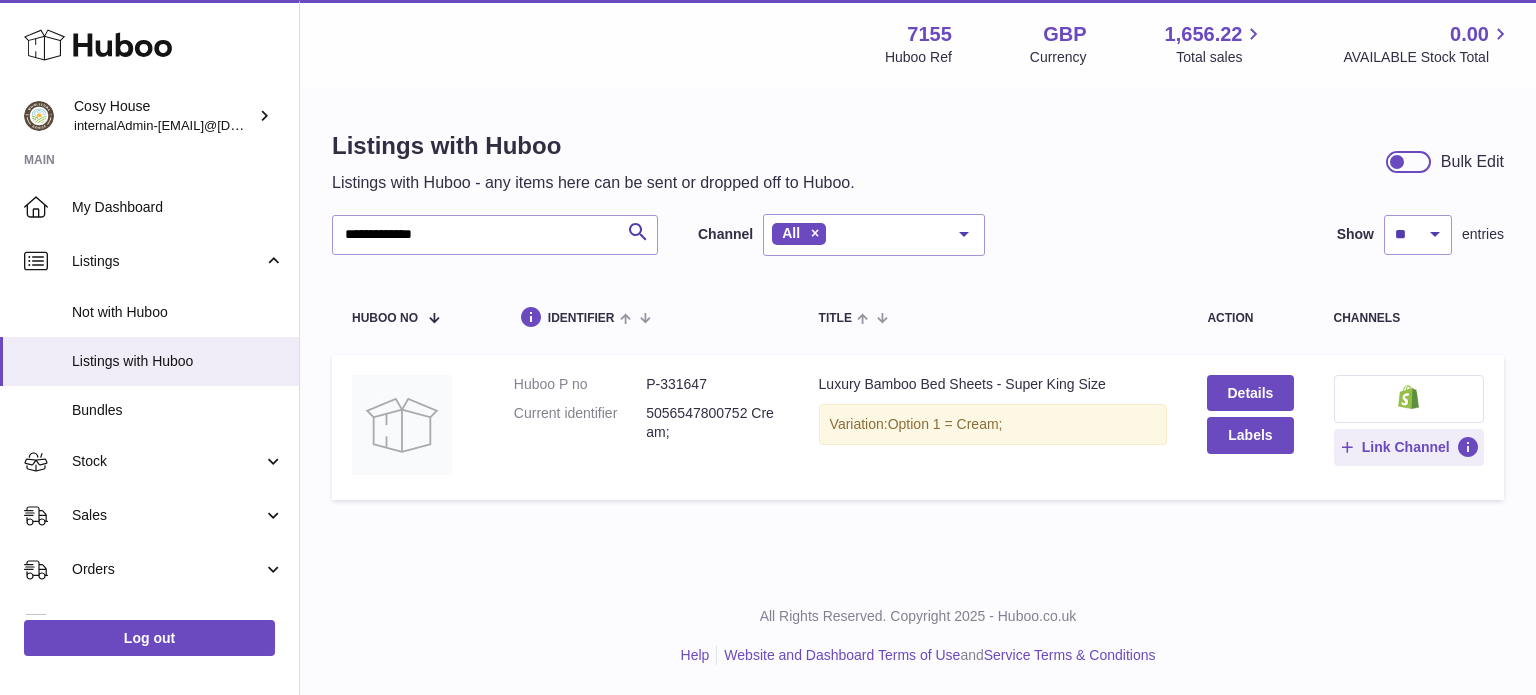 click on "**********" at bounding box center (495, 235) 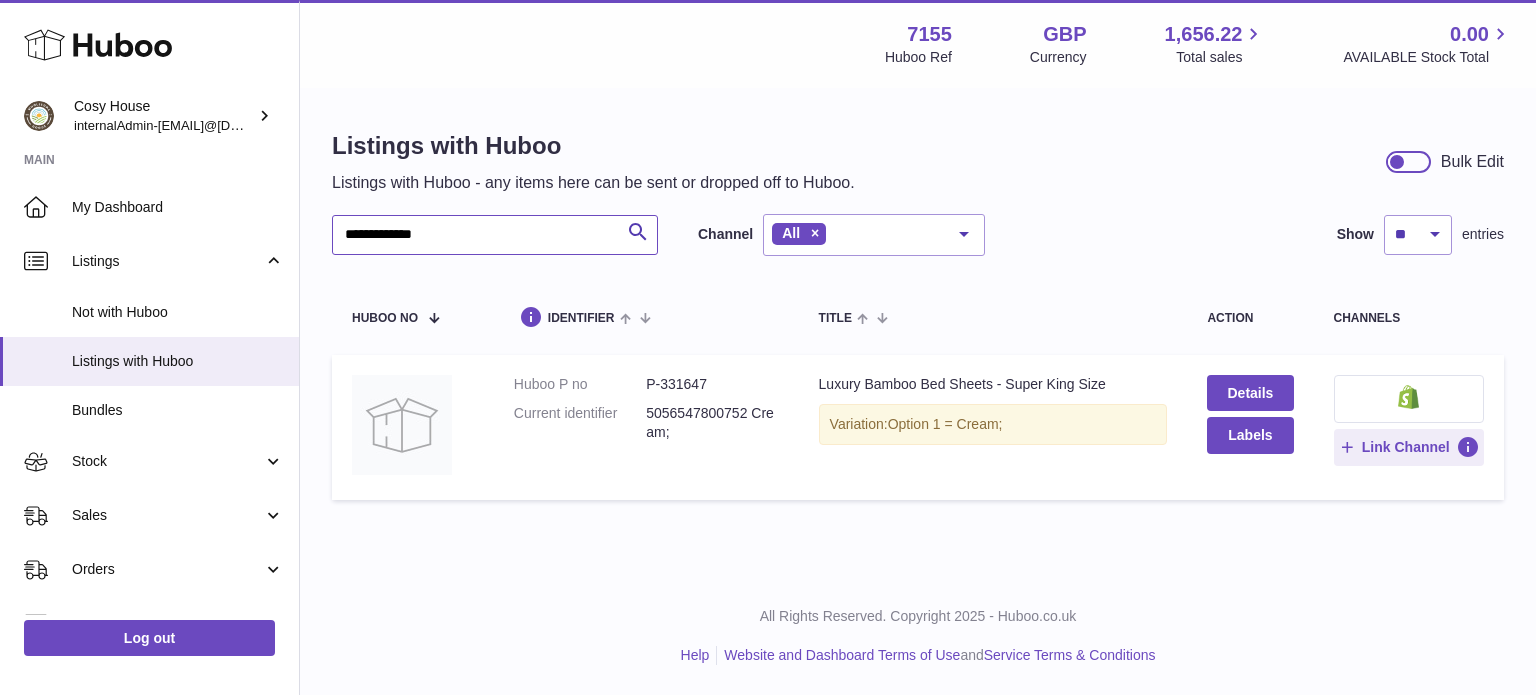 click on "**********" at bounding box center [495, 235] 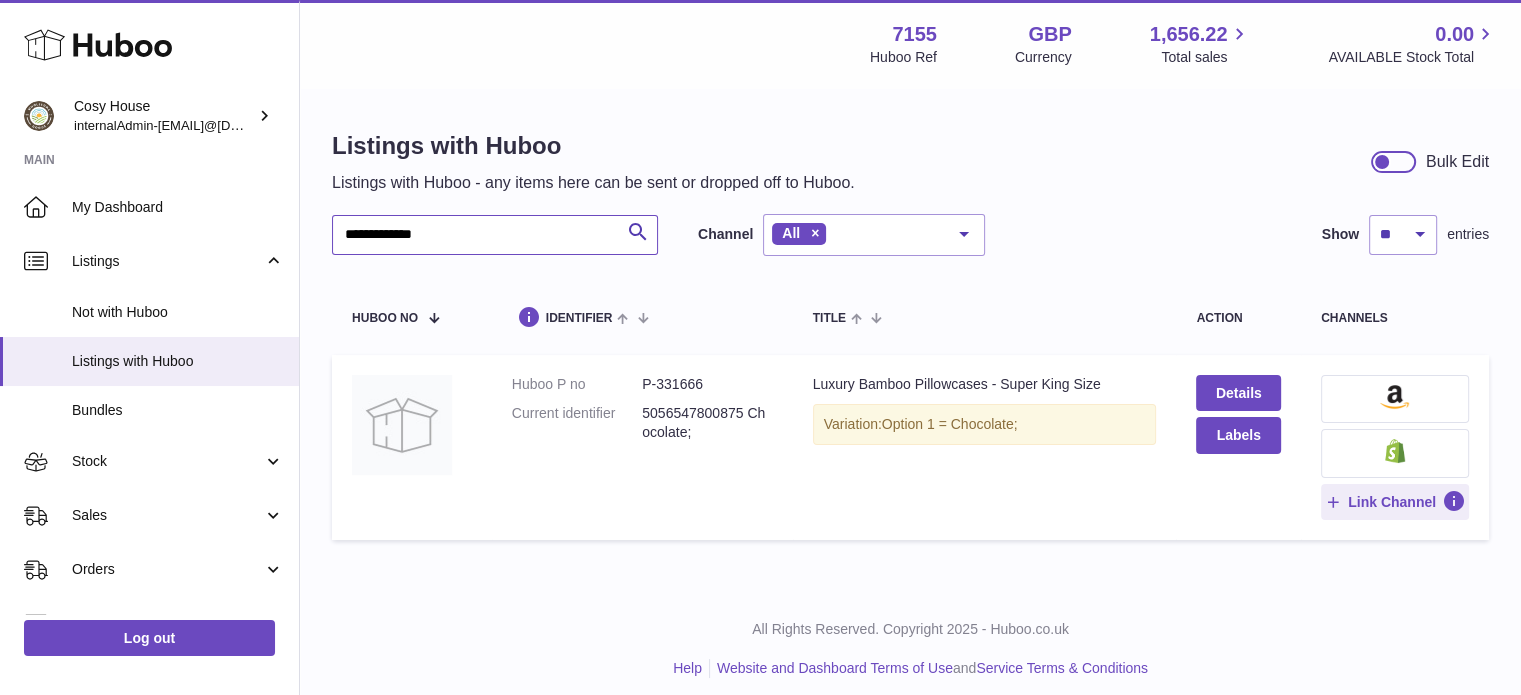 click on "**********" at bounding box center (495, 235) 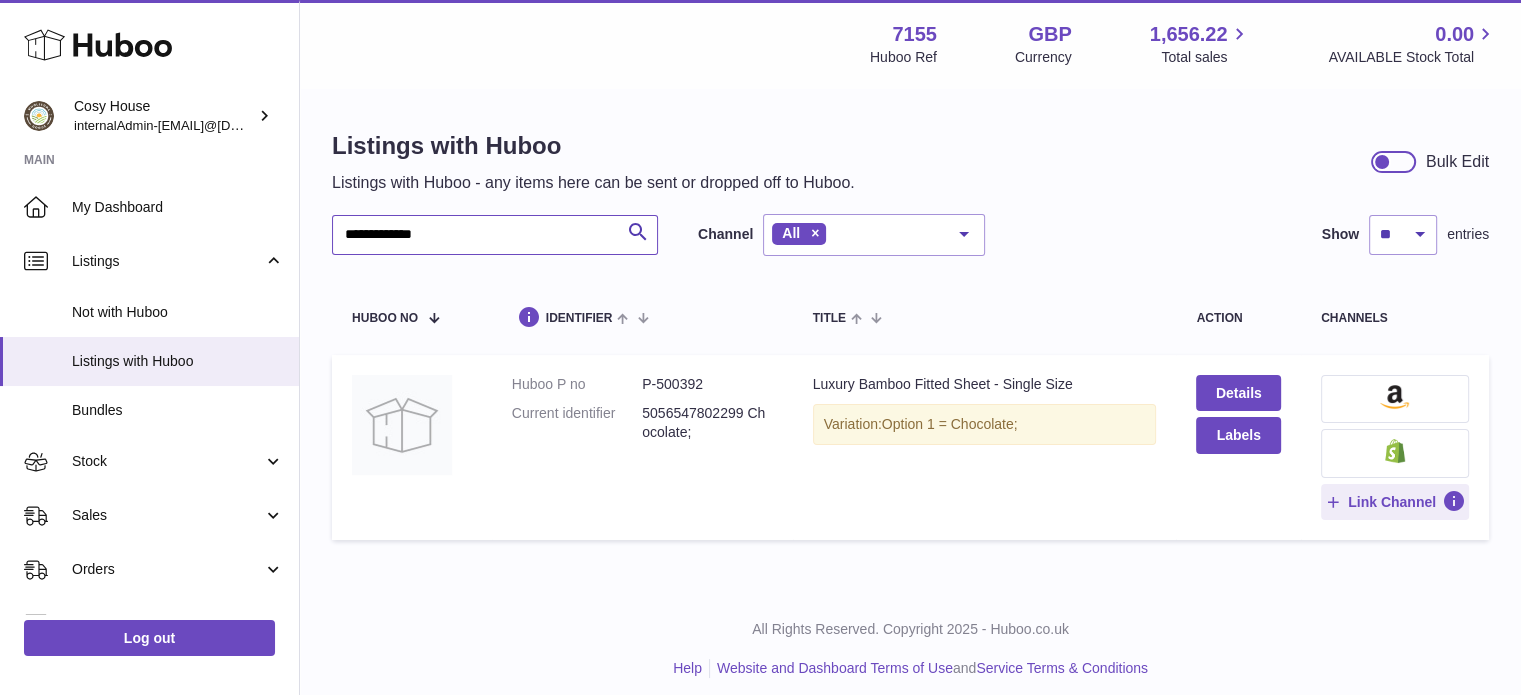 click on "**********" at bounding box center (495, 235) 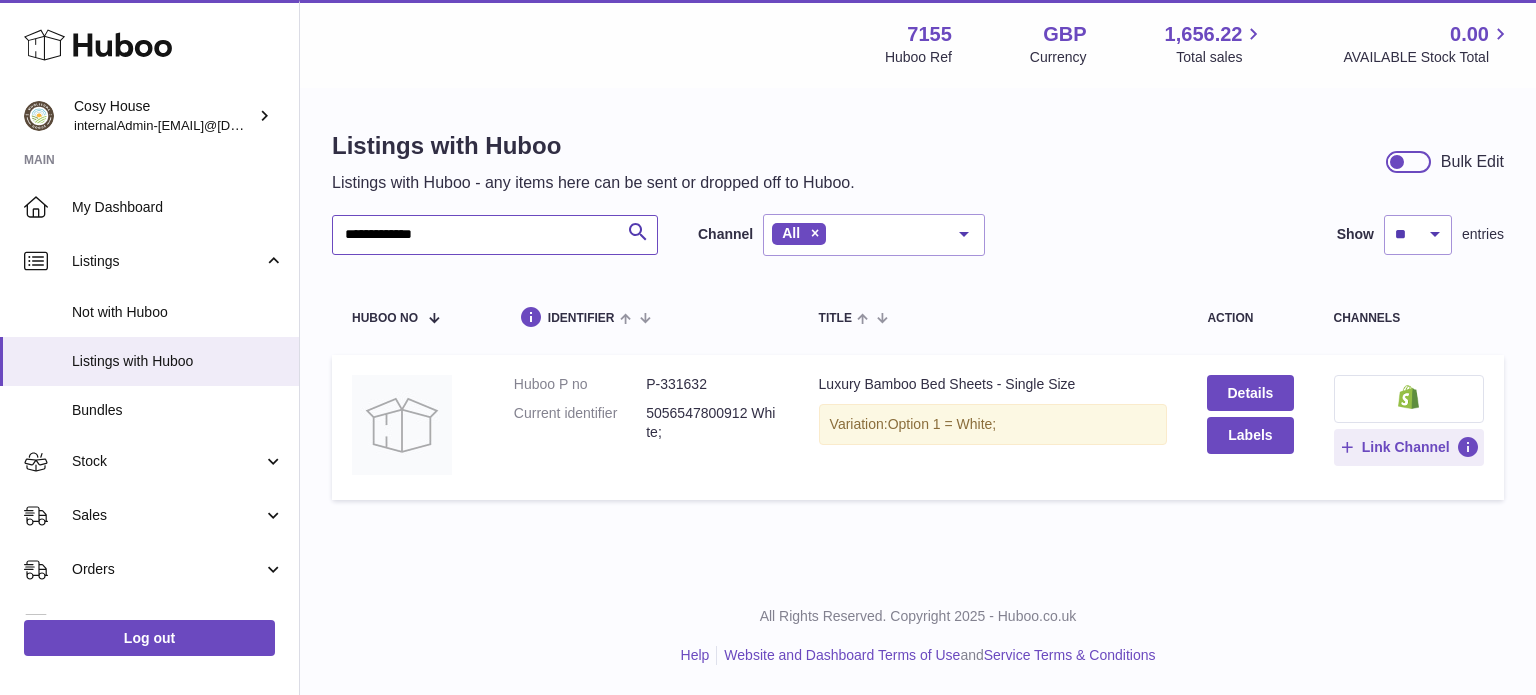click on "**********" at bounding box center (495, 235) 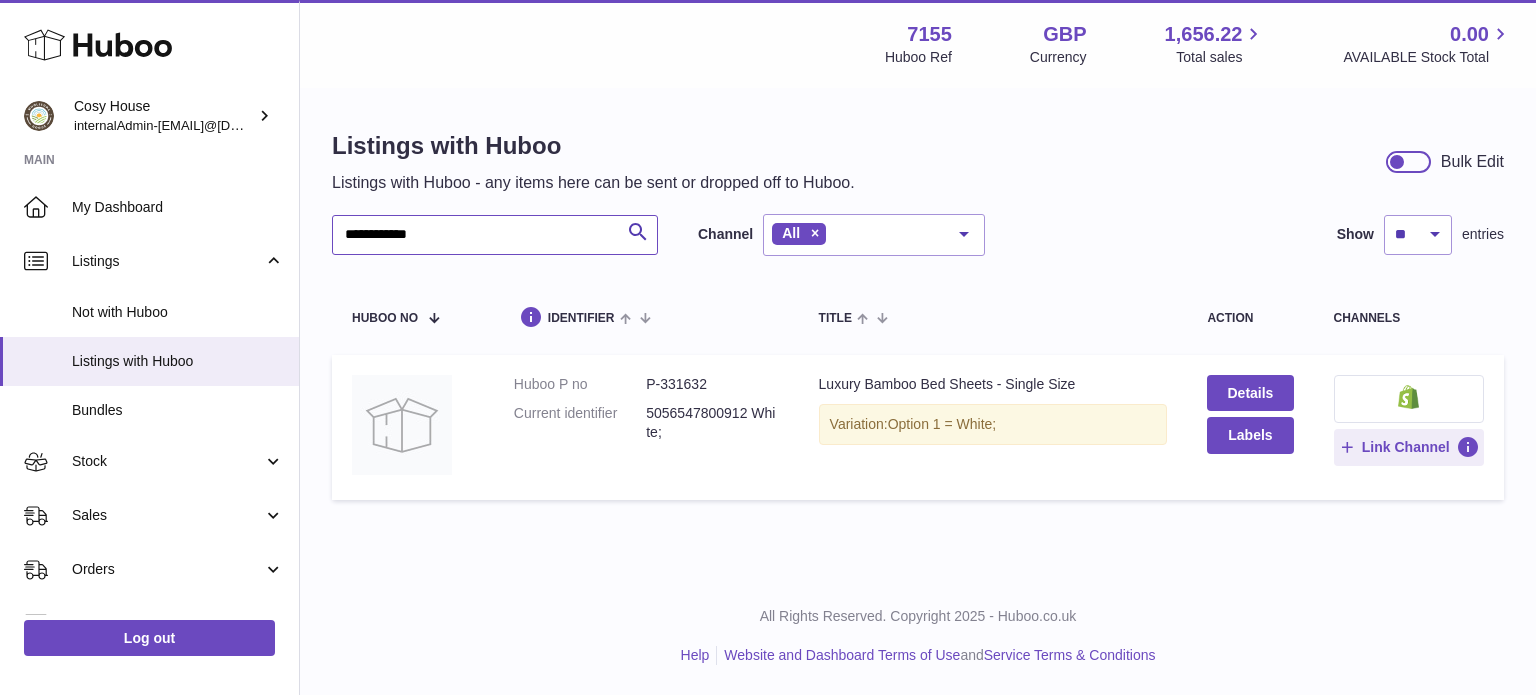 type on "**********" 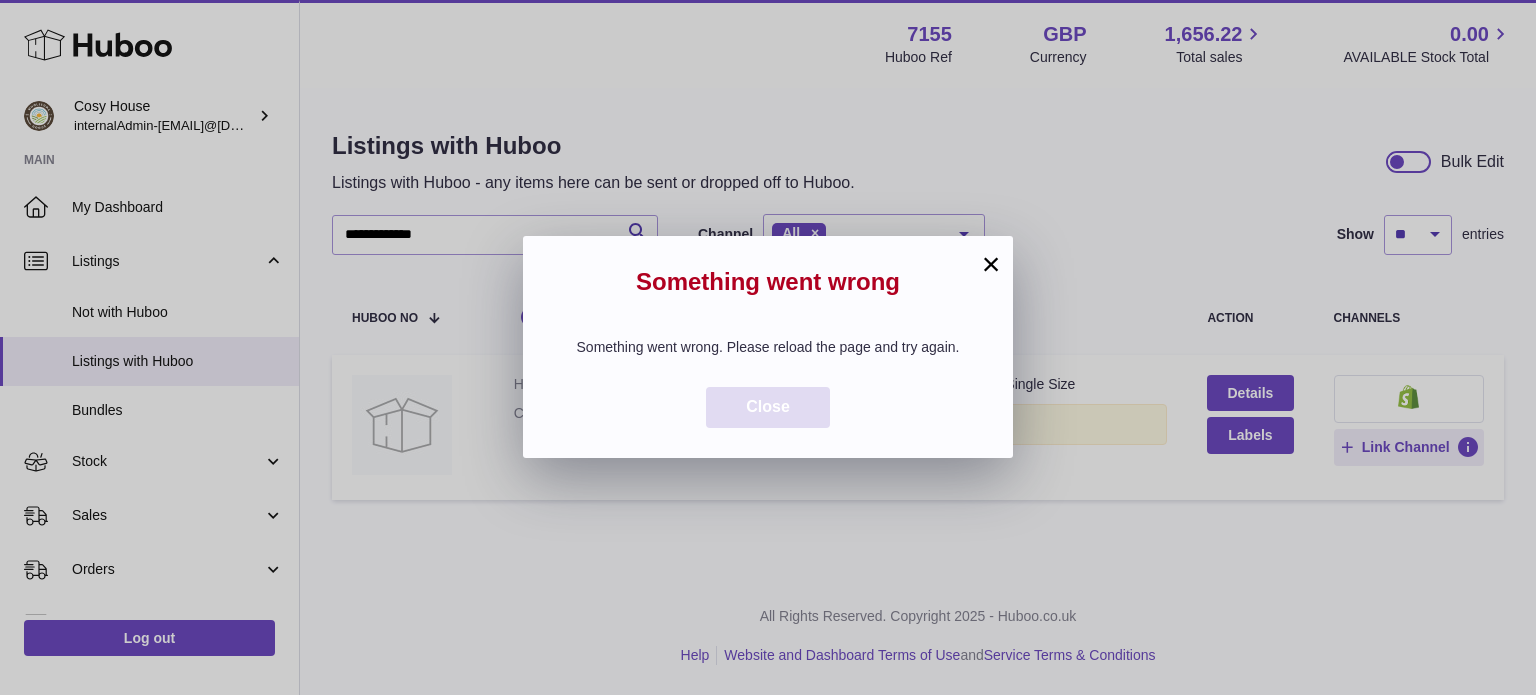 click on "Close" at bounding box center (768, 407) 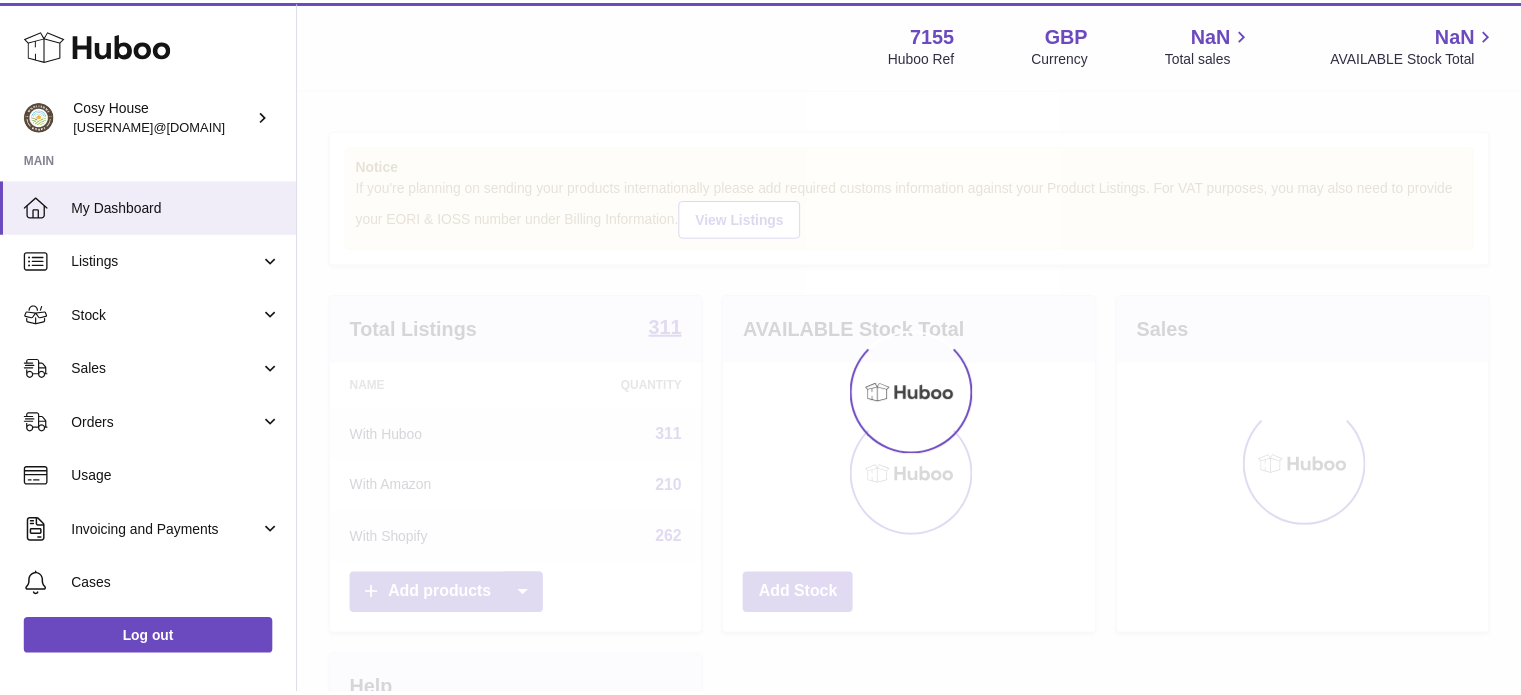 scroll, scrollTop: 0, scrollLeft: 0, axis: both 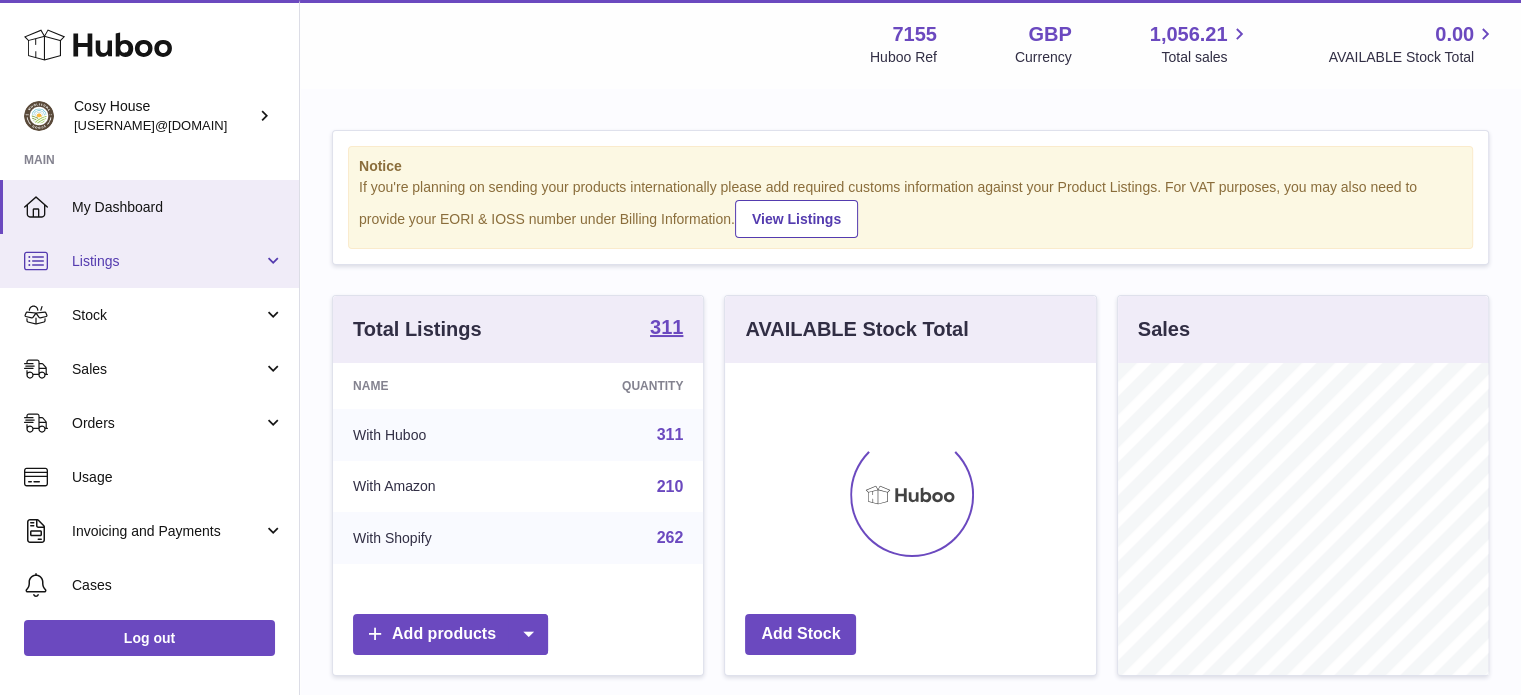 click on "Listings" at bounding box center (167, 261) 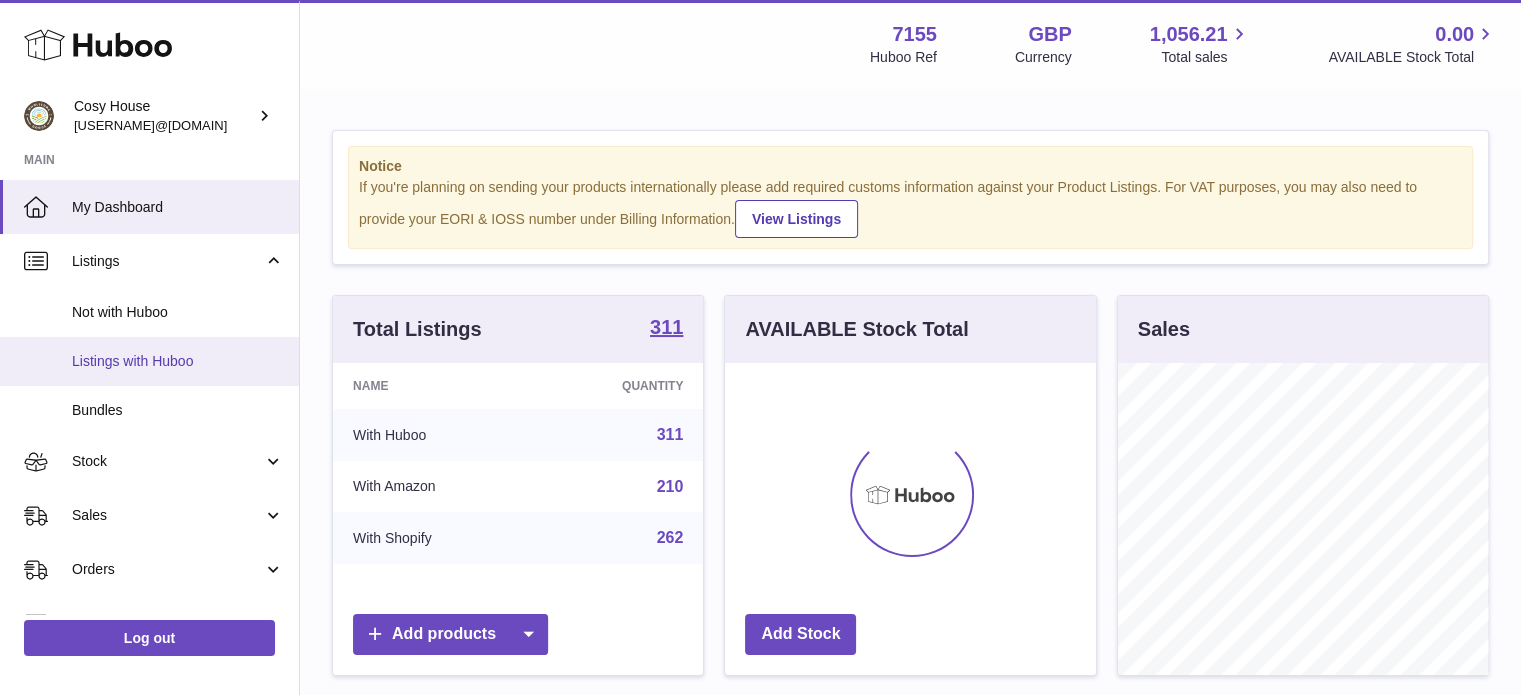 click on "Listings with Huboo" at bounding box center [178, 361] 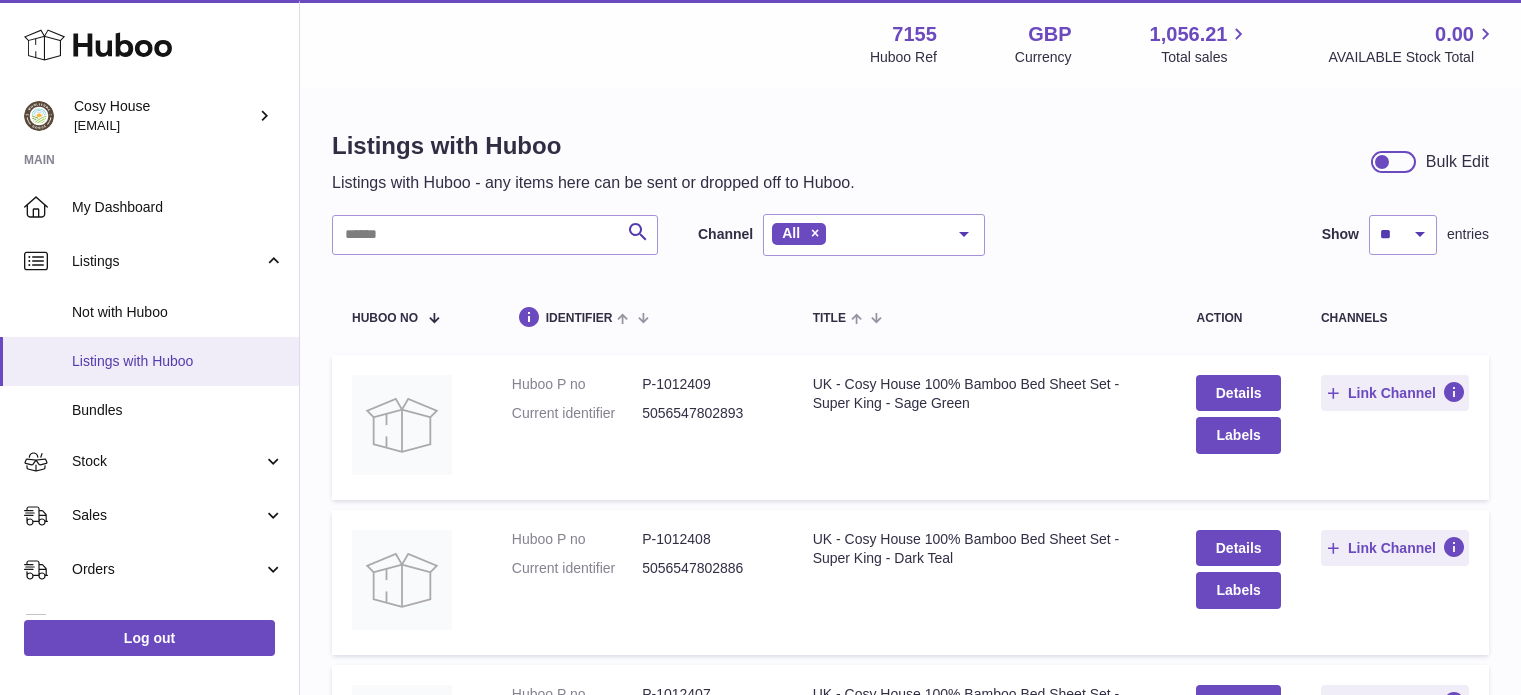 scroll, scrollTop: 0, scrollLeft: 0, axis: both 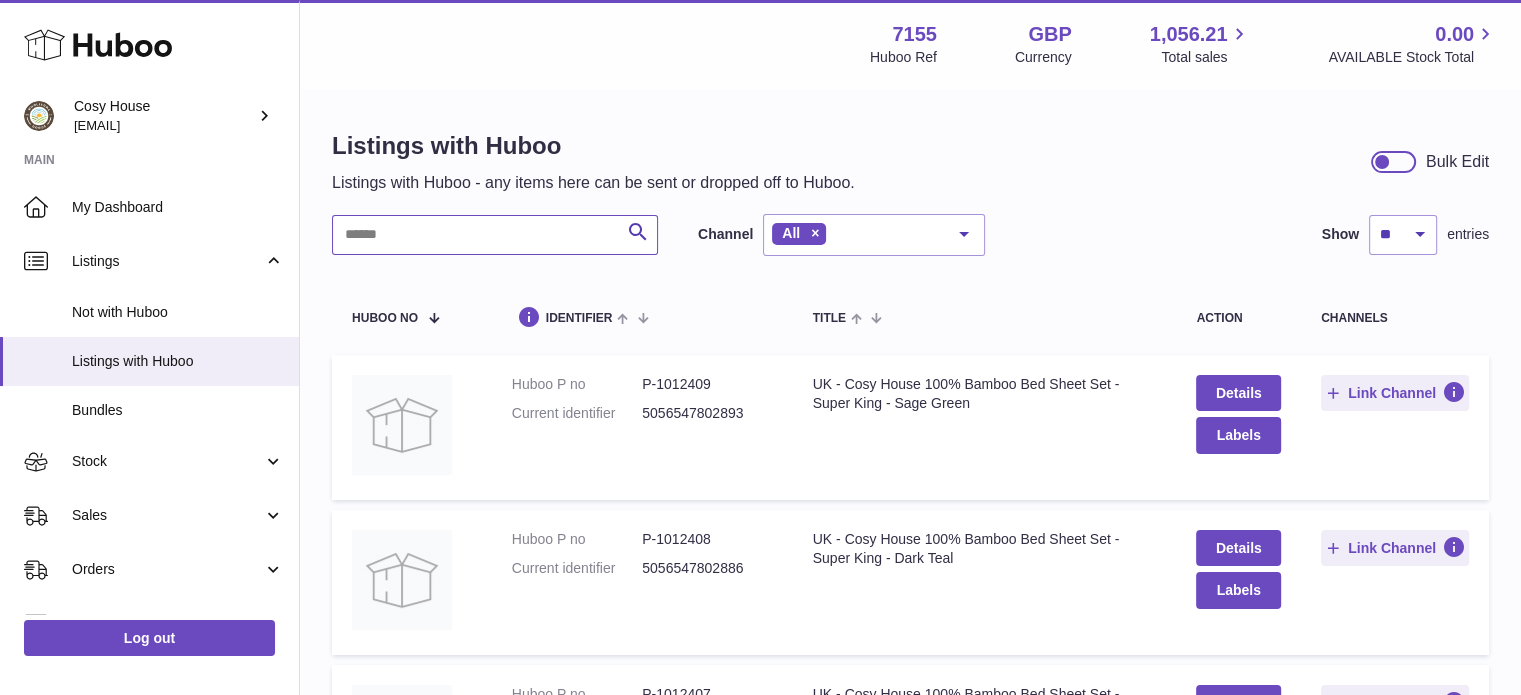click at bounding box center [495, 235] 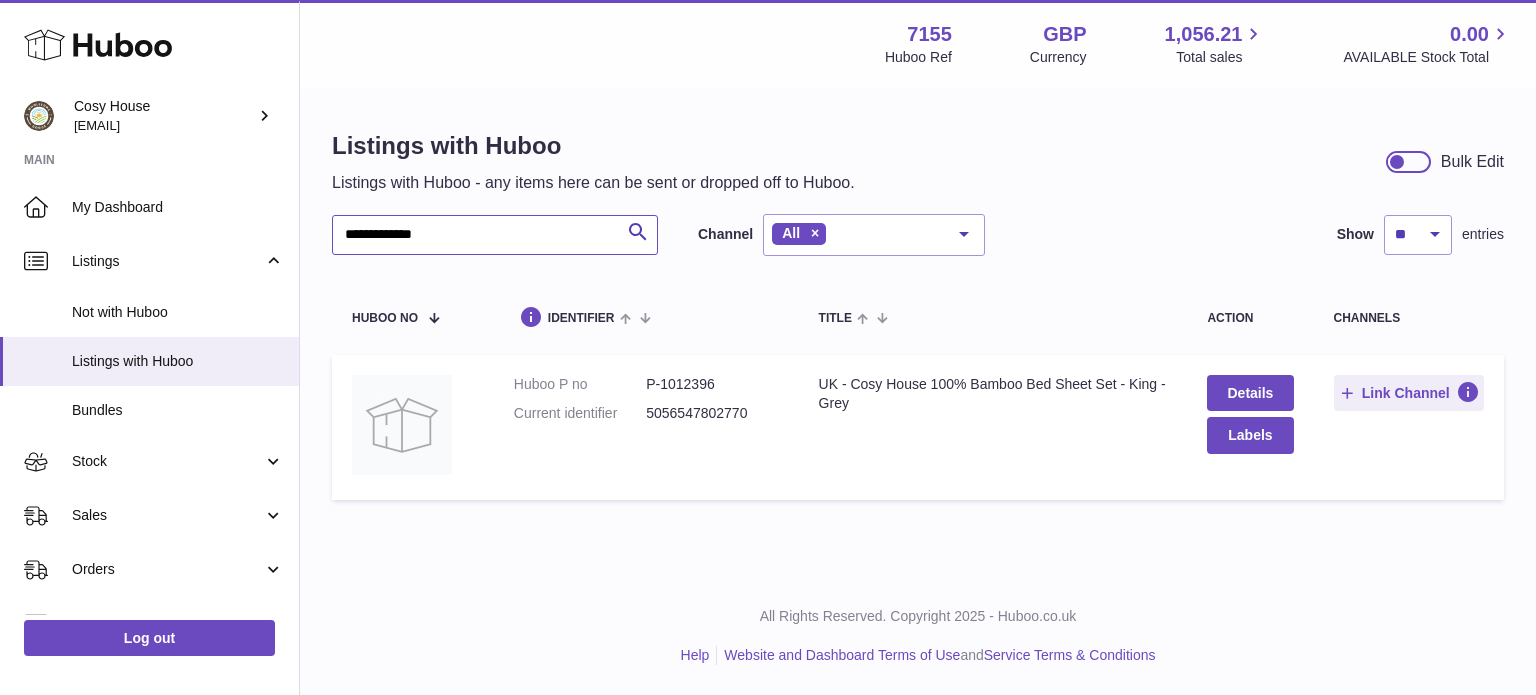 click on "**********" at bounding box center [495, 235] 